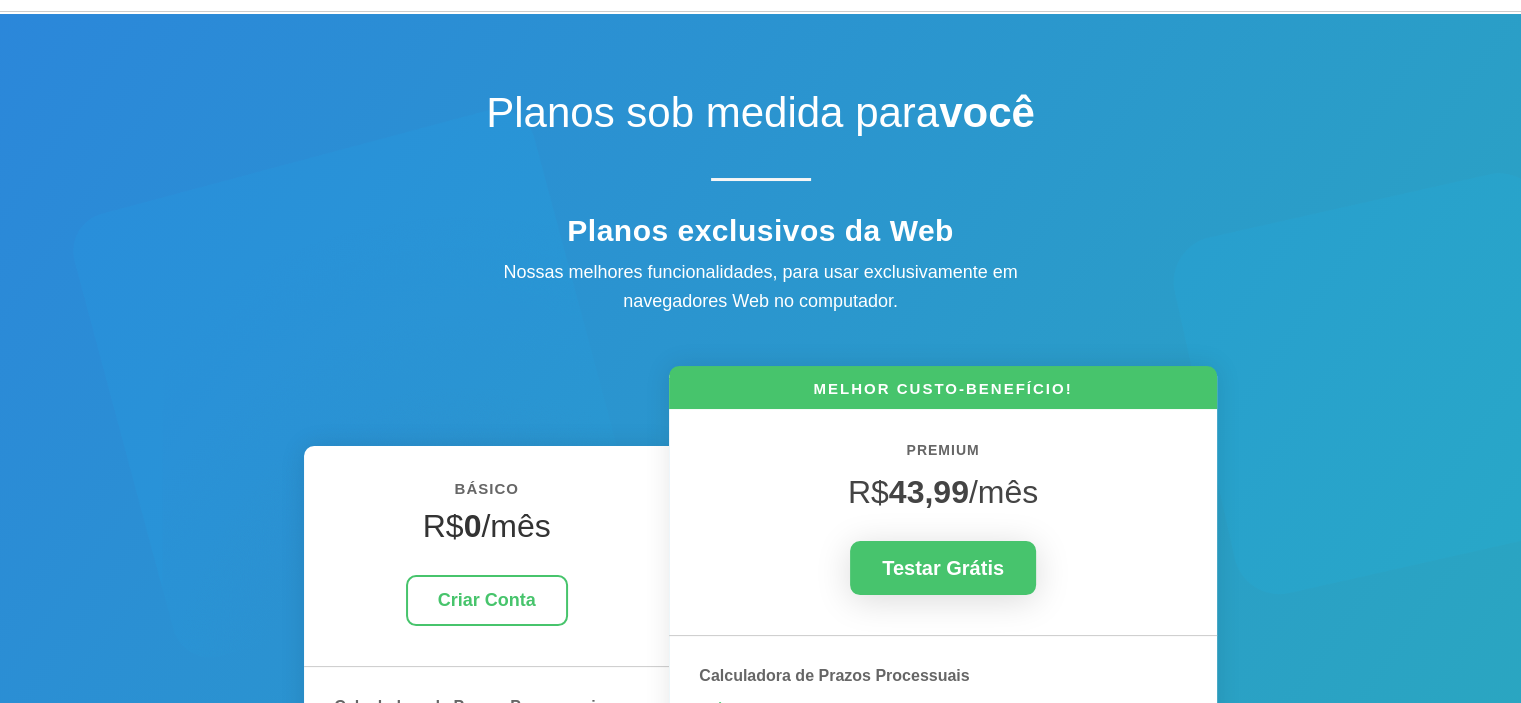 scroll, scrollTop: 100, scrollLeft: 0, axis: vertical 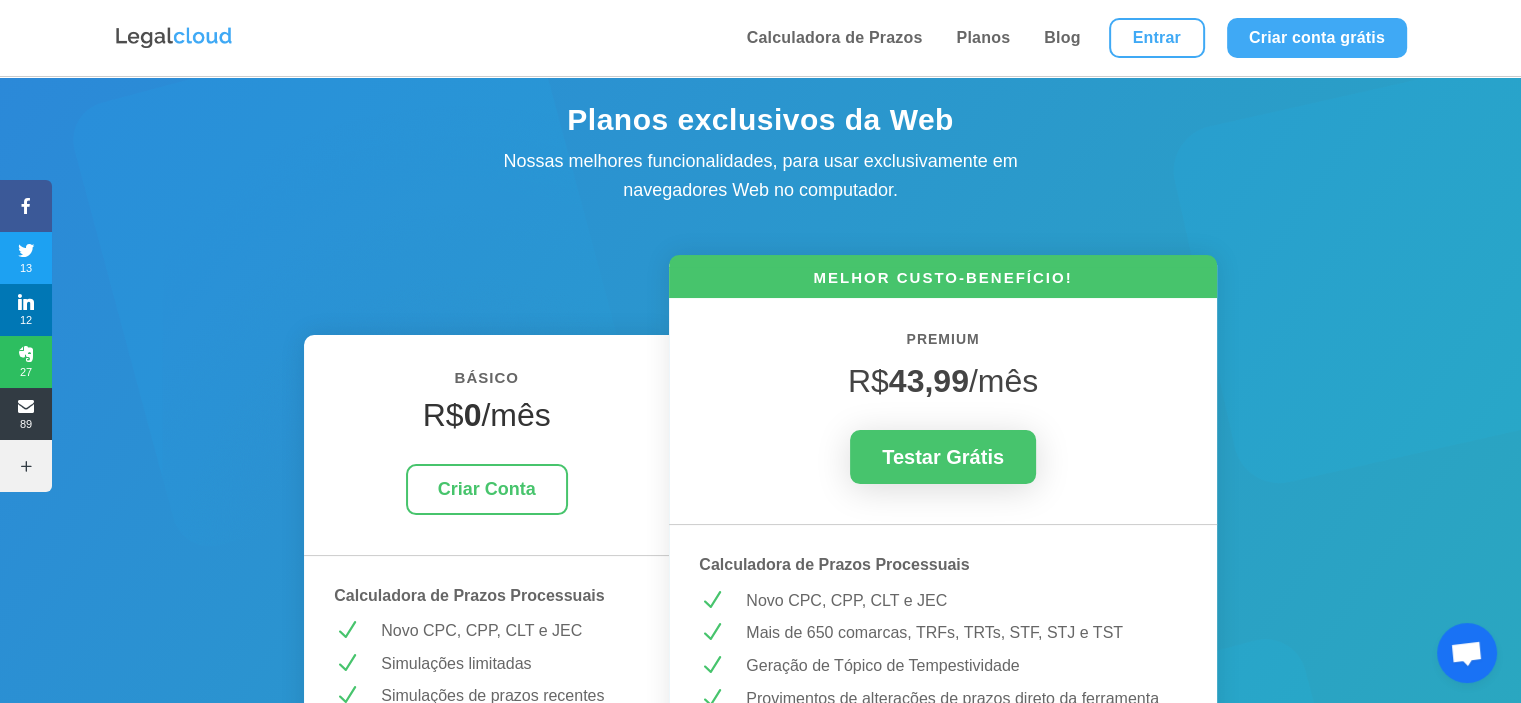 drag, startPoint x: 885, startPoint y: 339, endPoint x: 904, endPoint y: 339, distance: 19 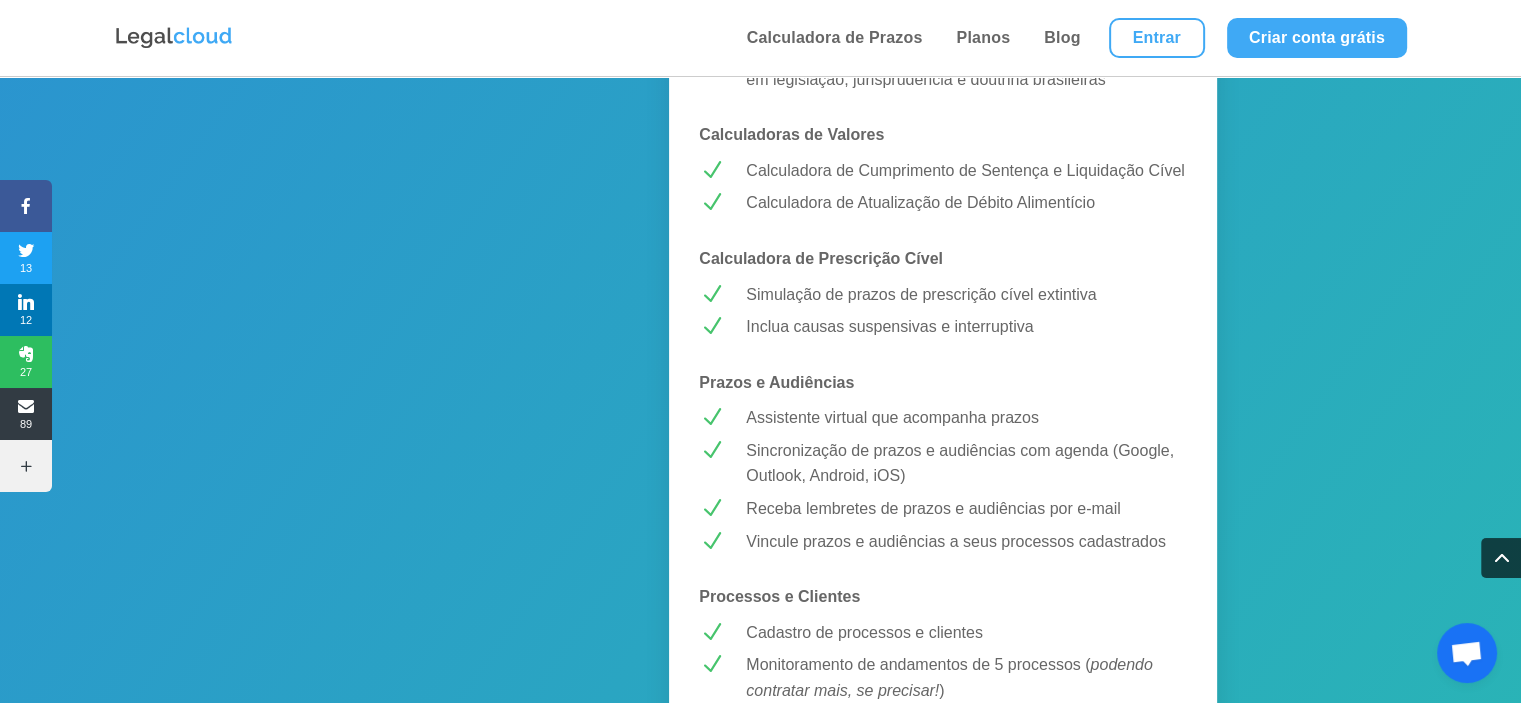 scroll, scrollTop: 1499, scrollLeft: 0, axis: vertical 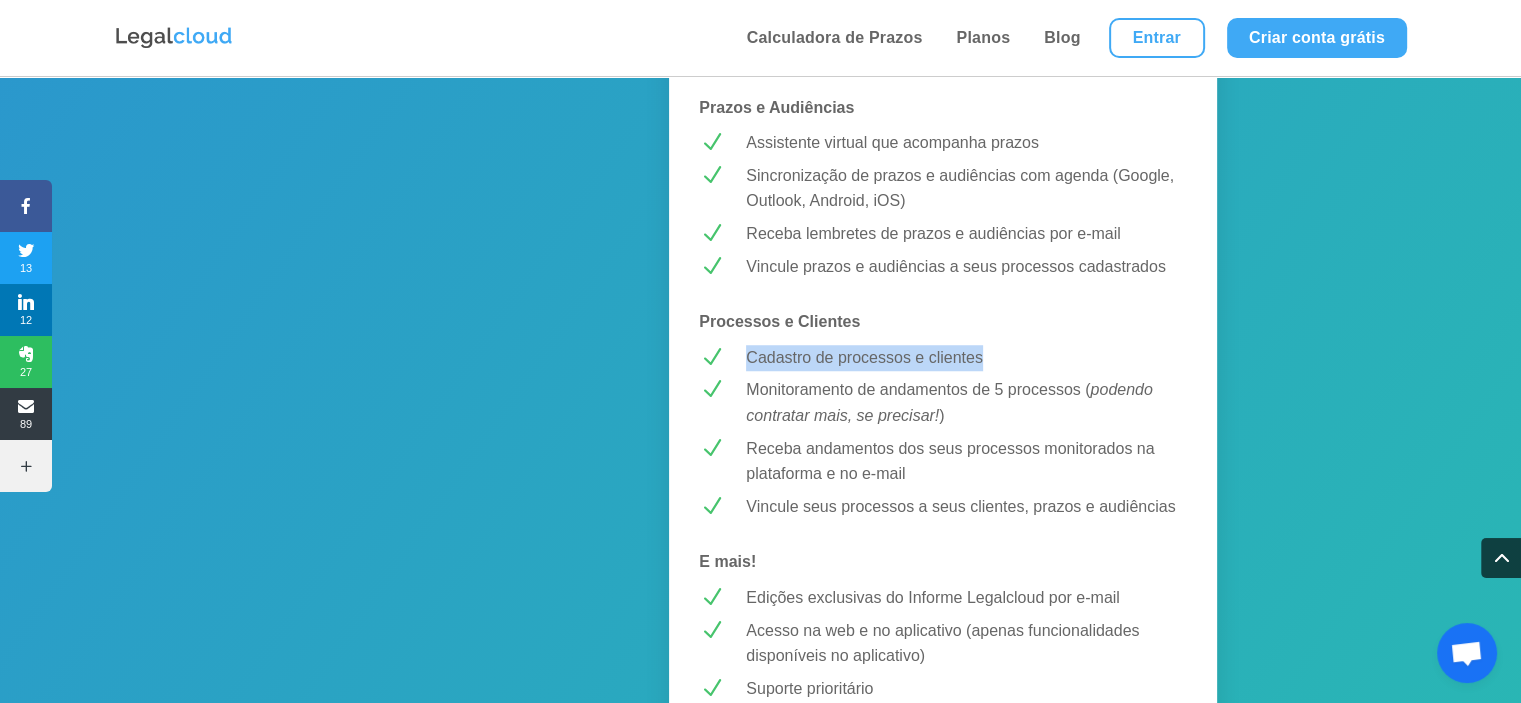 drag, startPoint x: 748, startPoint y: 358, endPoint x: 1010, endPoint y: 358, distance: 262 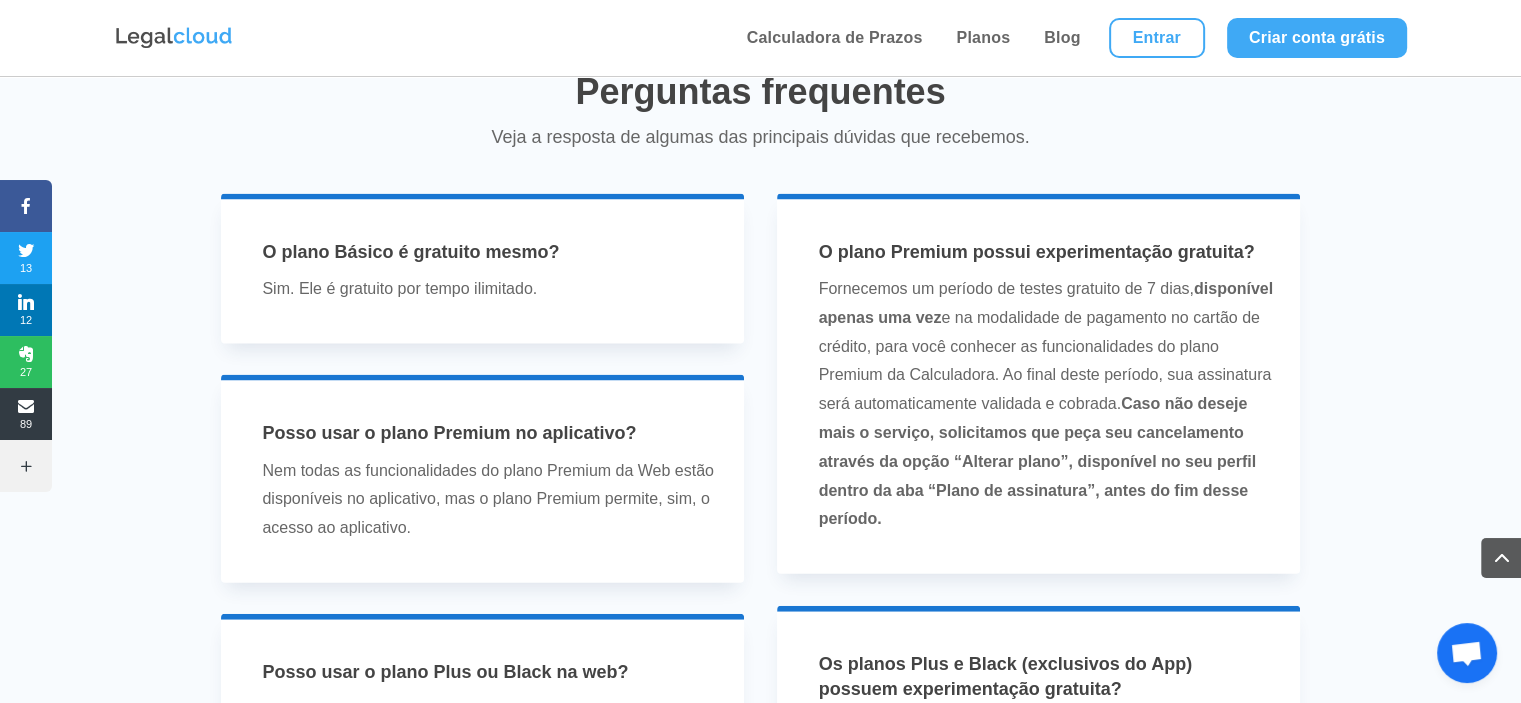 scroll, scrollTop: 3699, scrollLeft: 0, axis: vertical 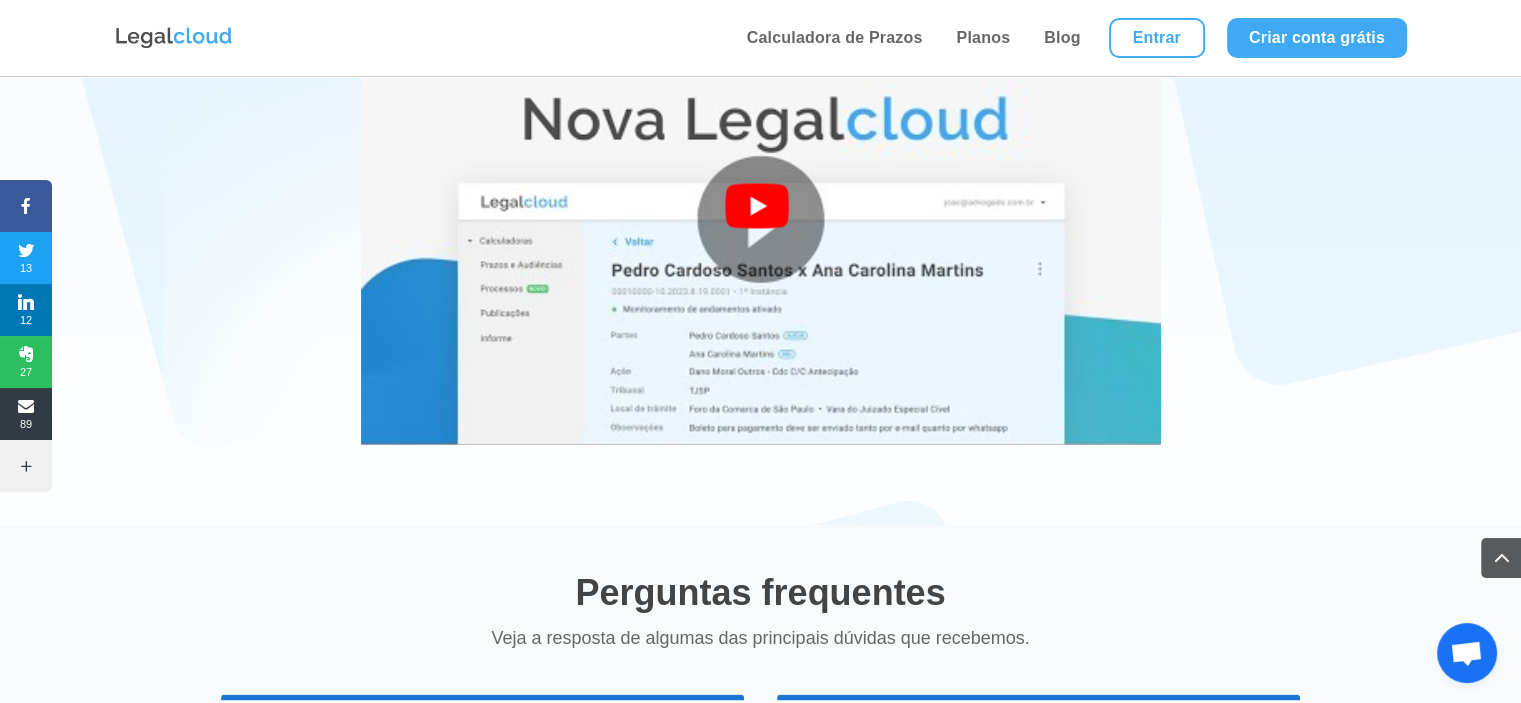 click at bounding box center [761, 219] 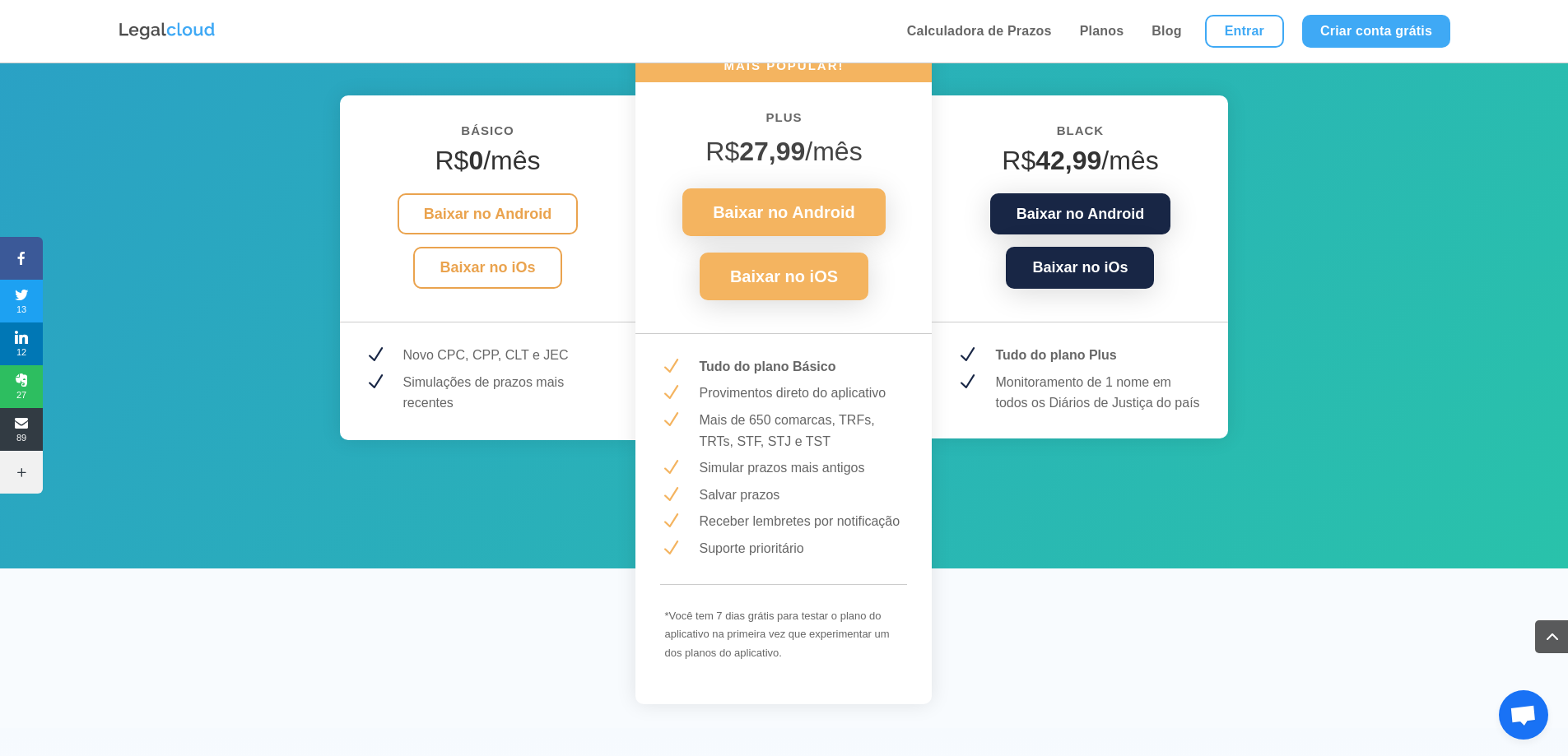 scroll, scrollTop: 2145, scrollLeft: 0, axis: vertical 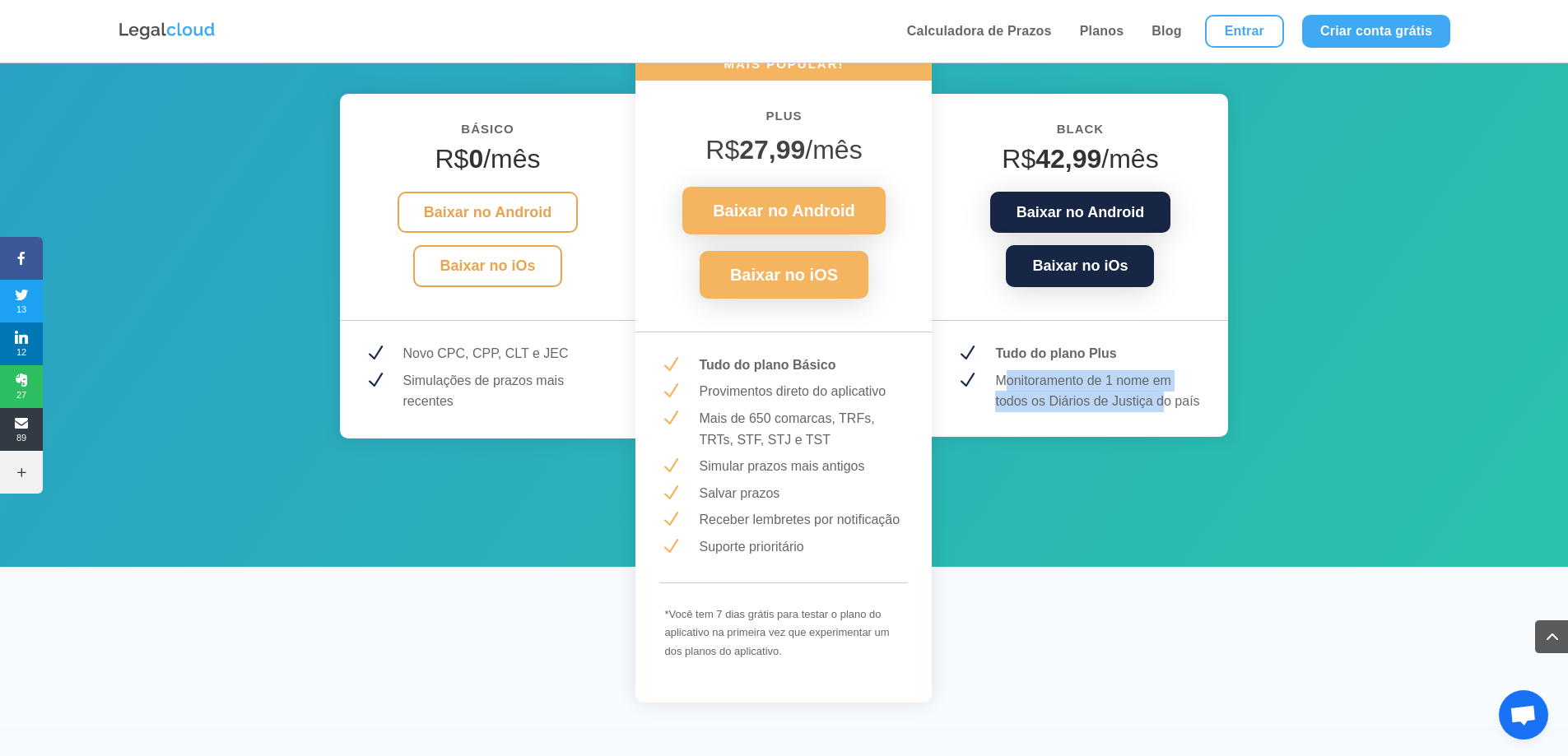 drag, startPoint x: 1003, startPoint y: 380, endPoint x: 1024, endPoint y: 392, distance: 24.186773 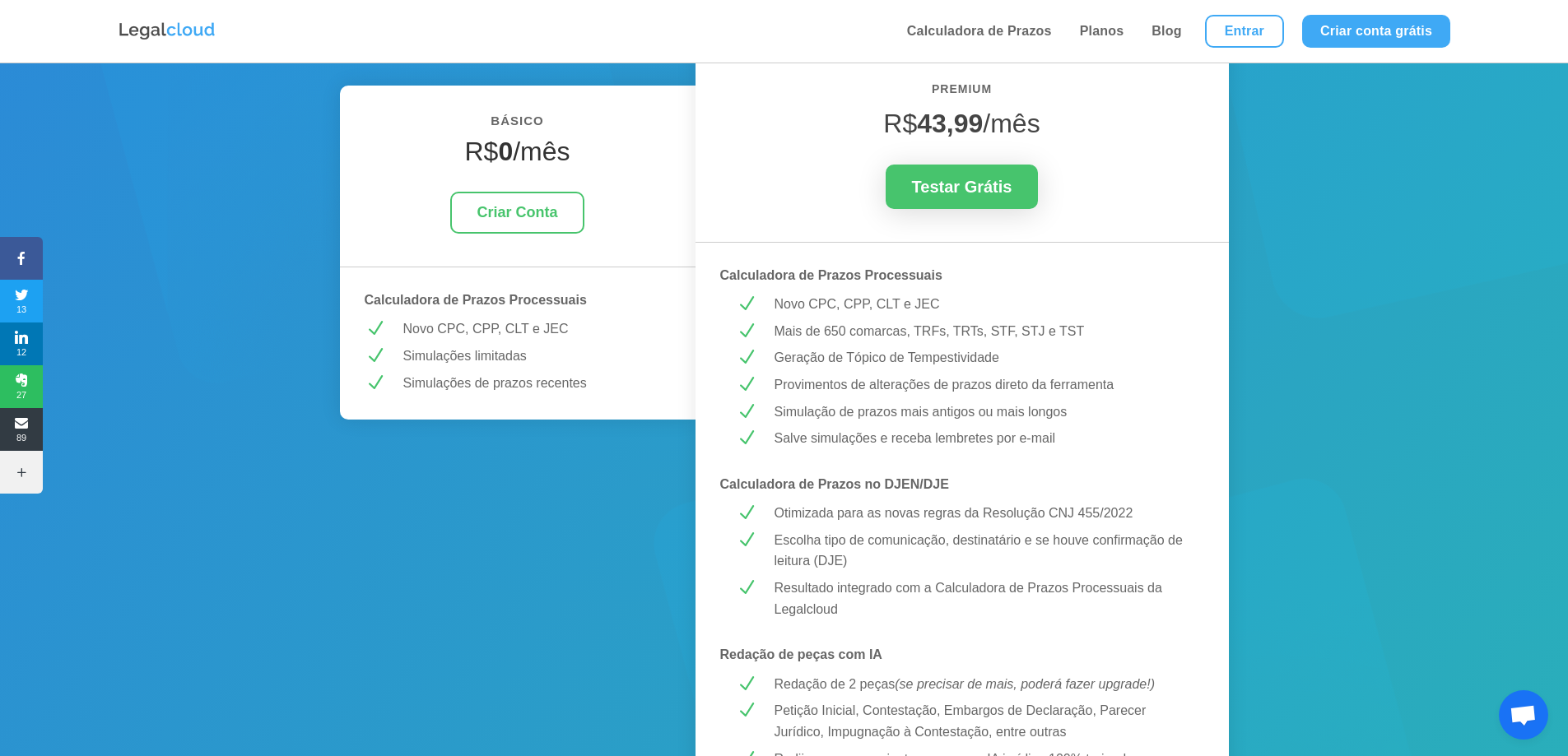 scroll, scrollTop: 253, scrollLeft: 0, axis: vertical 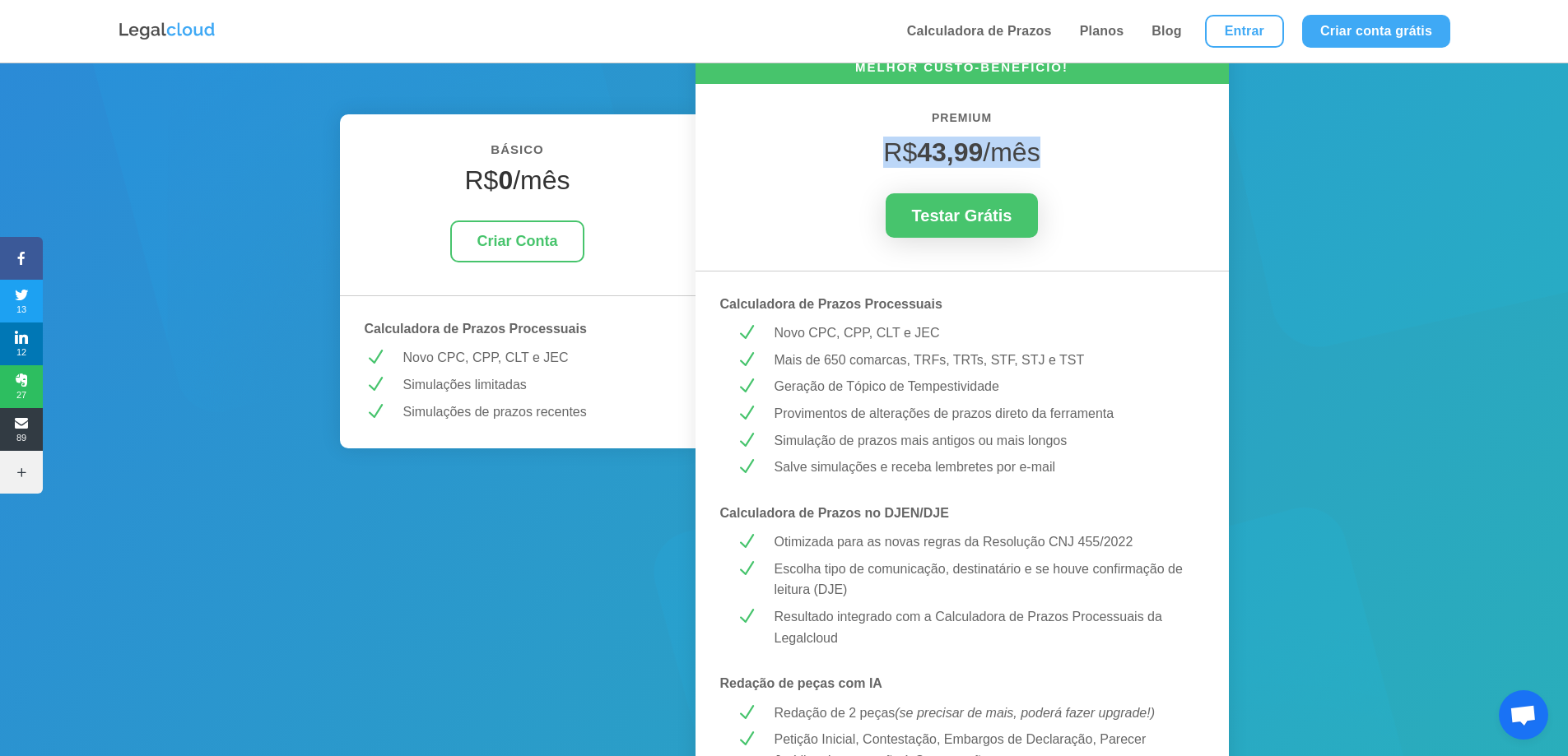 drag, startPoint x: 879, startPoint y: 152, endPoint x: 1105, endPoint y: 151, distance: 226.00221 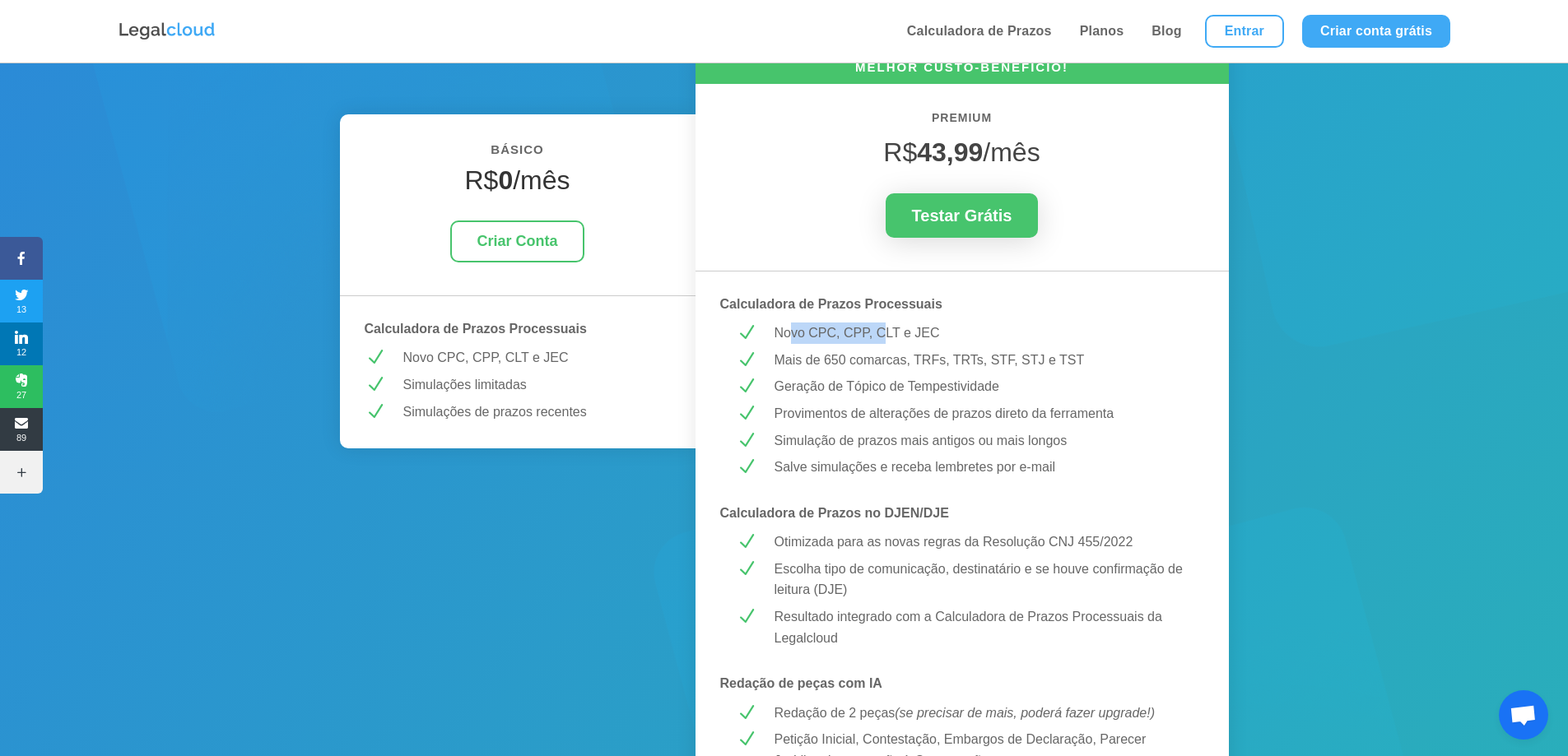 click on "Novo CPC, CPP, CLT e JEC" at bounding box center [981, 333] 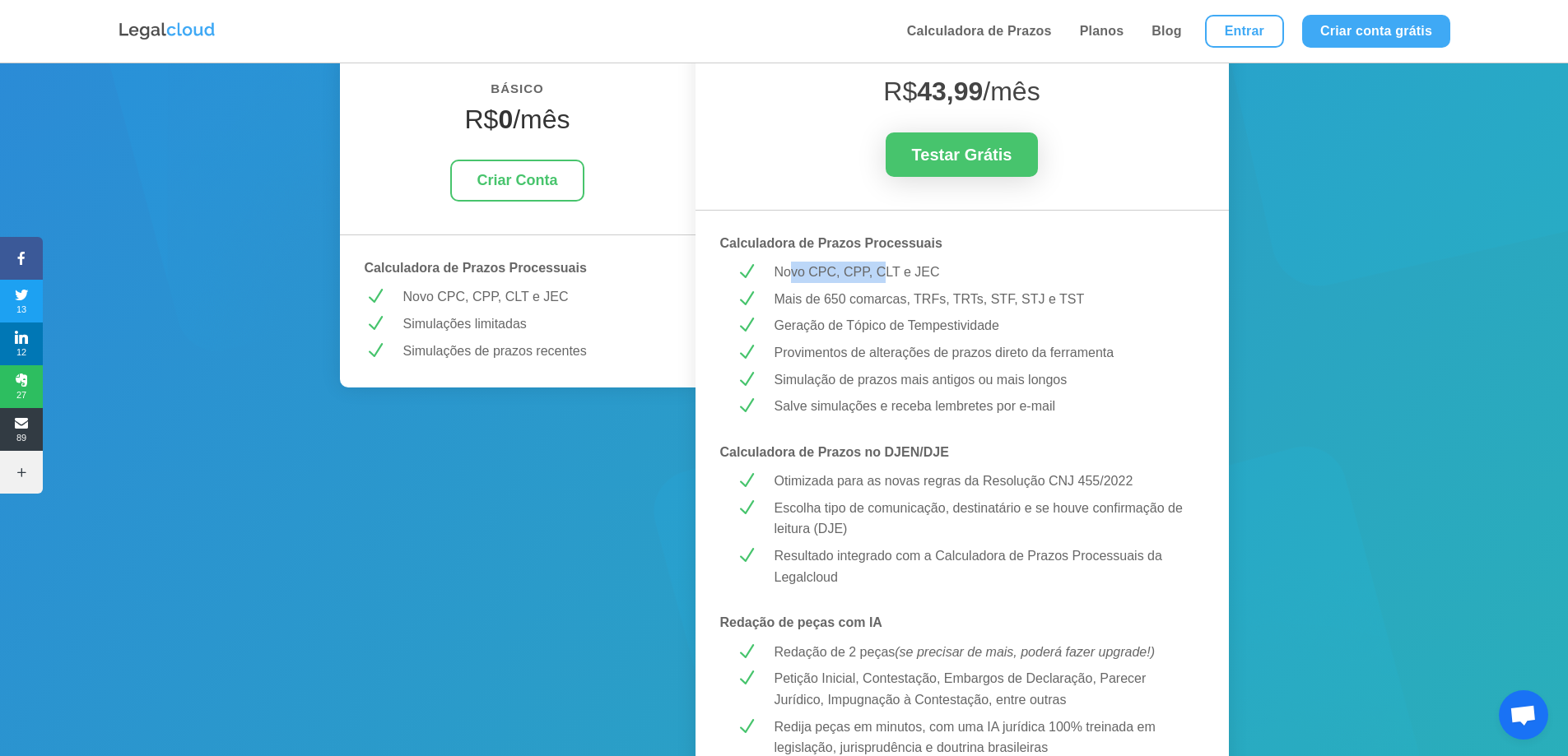 scroll, scrollTop: 417, scrollLeft: 0, axis: vertical 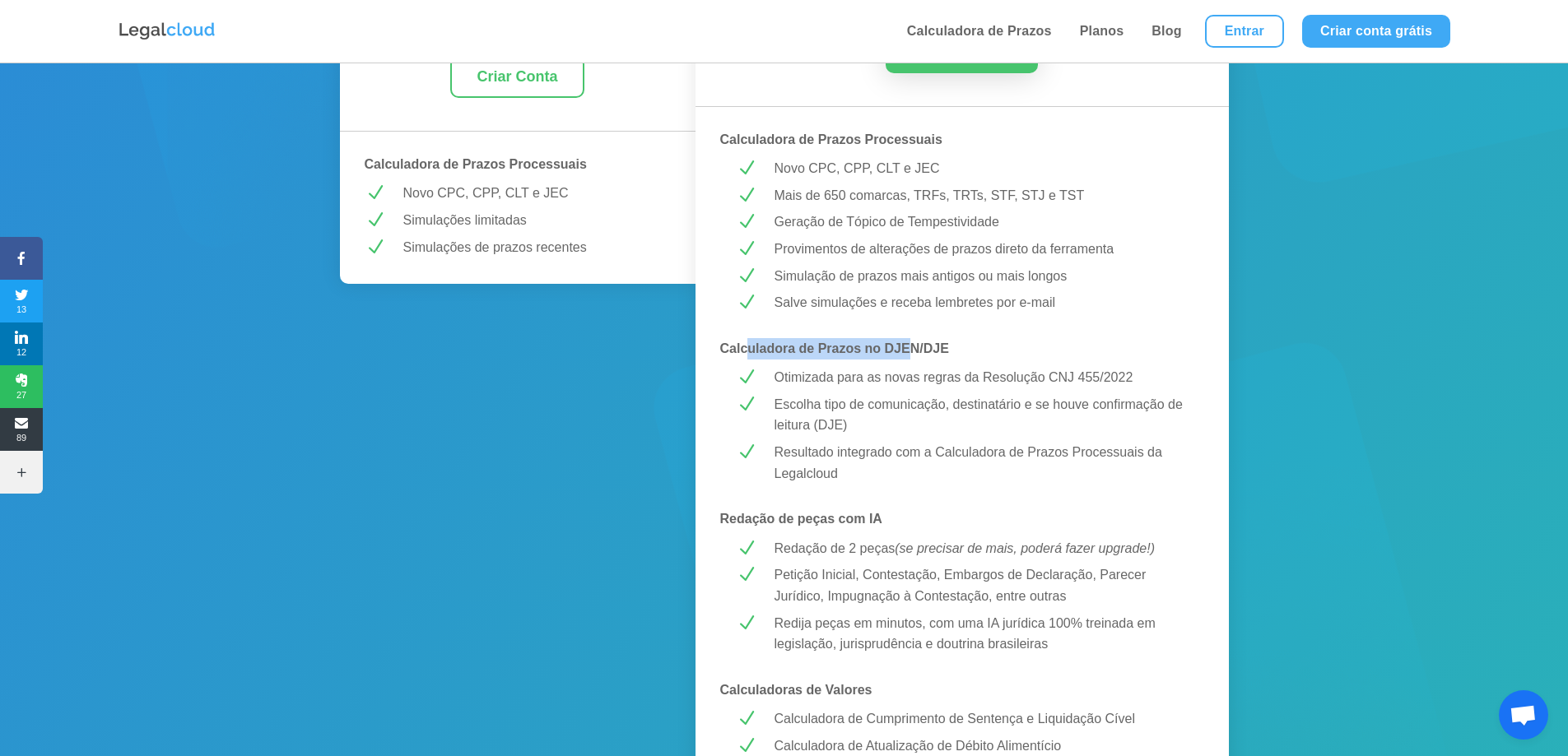 drag, startPoint x: 750, startPoint y: 357, endPoint x: 910, endPoint y: 354, distance: 160.02812 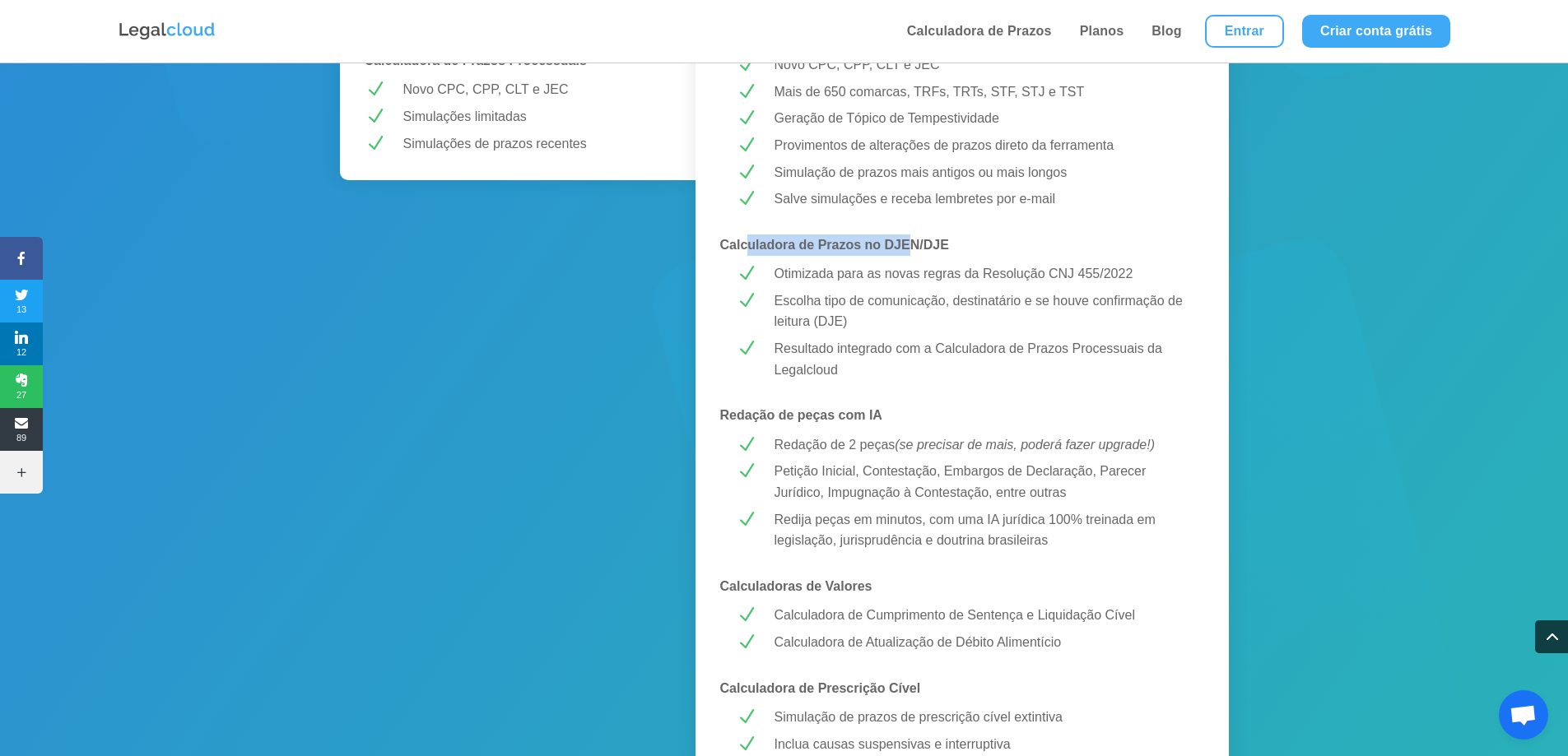 scroll, scrollTop: 664, scrollLeft: 0, axis: vertical 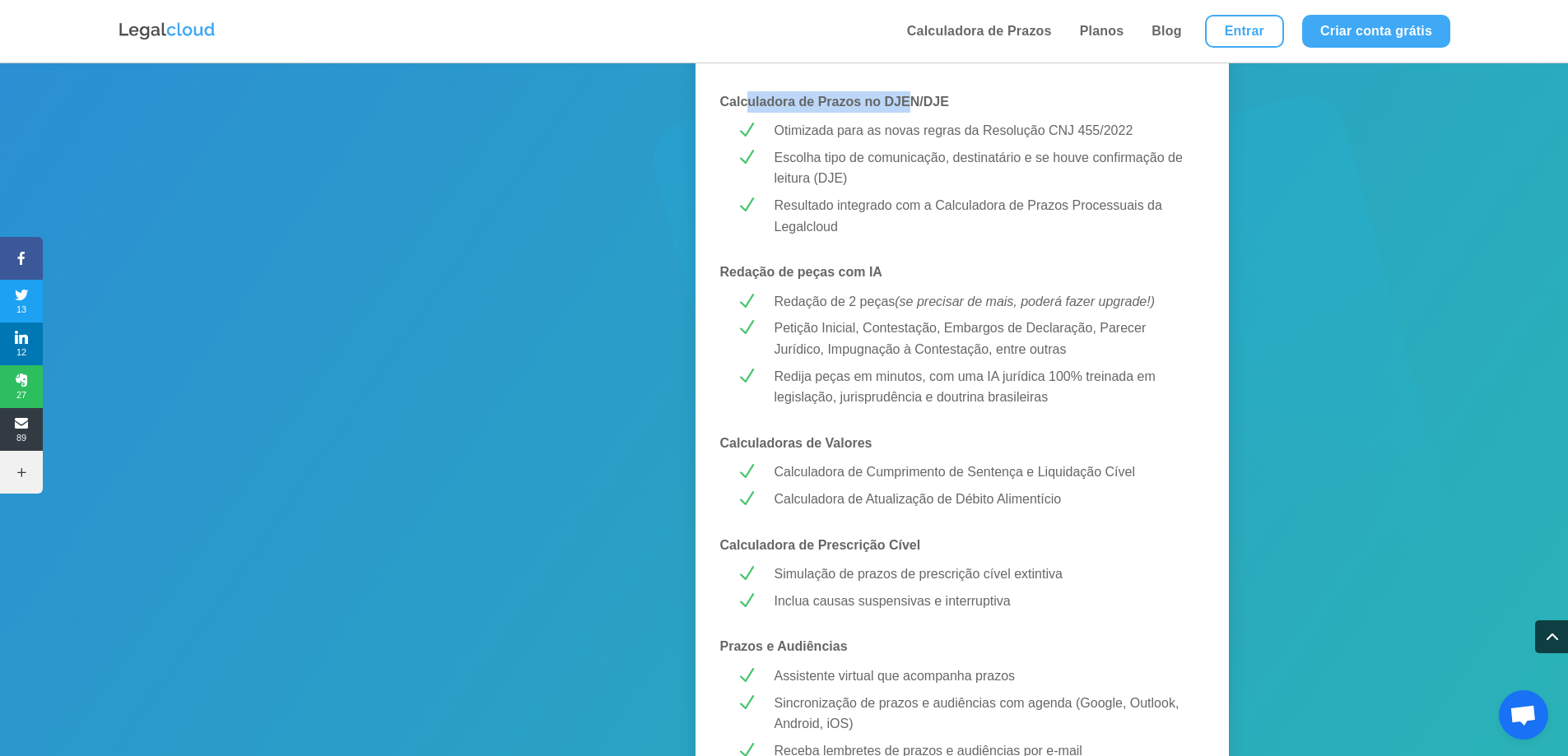 click on "Calculadora de Prazos no DJEN/DJE" at bounding box center [835, 101] 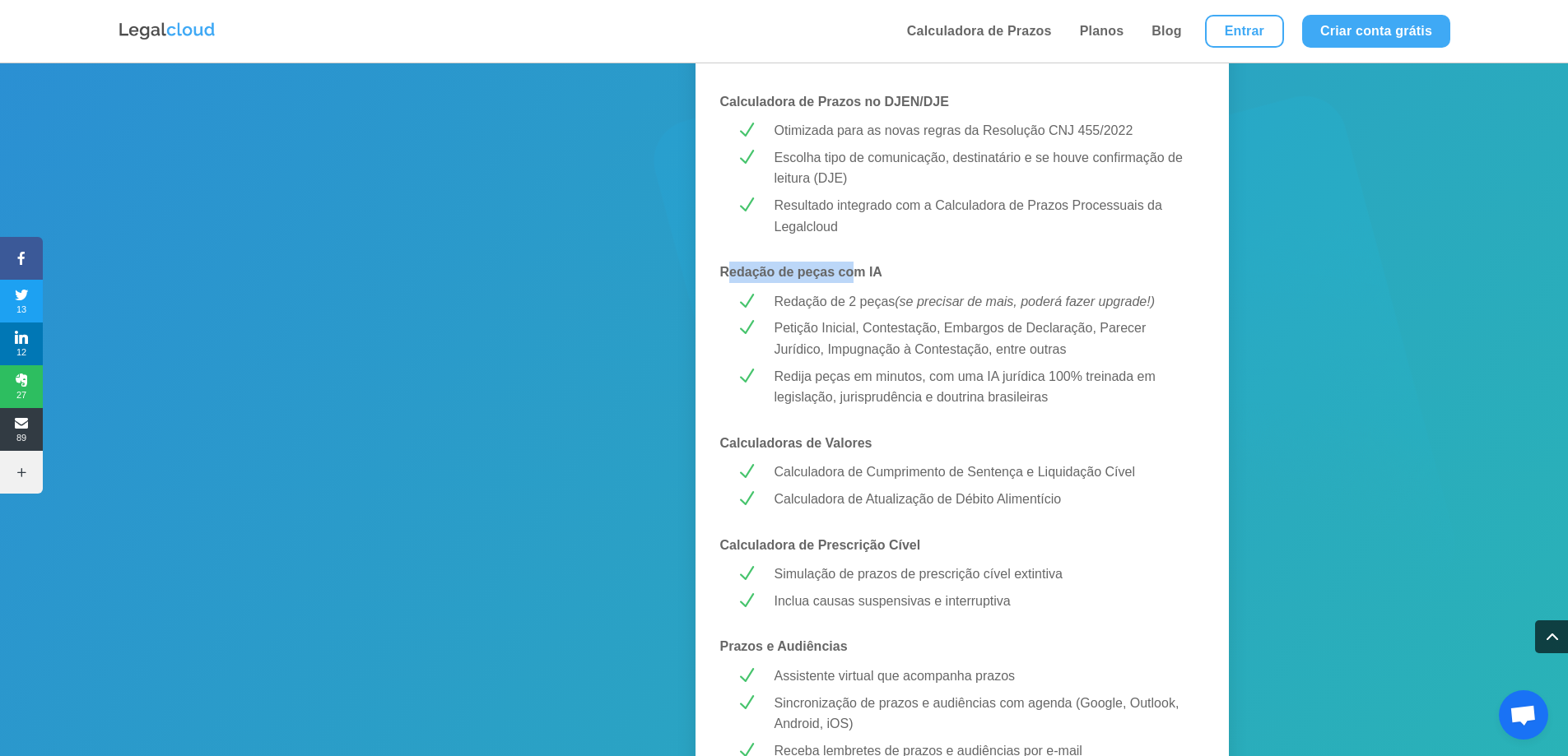 drag, startPoint x: 728, startPoint y: 271, endPoint x: 858, endPoint y: 271, distance: 130 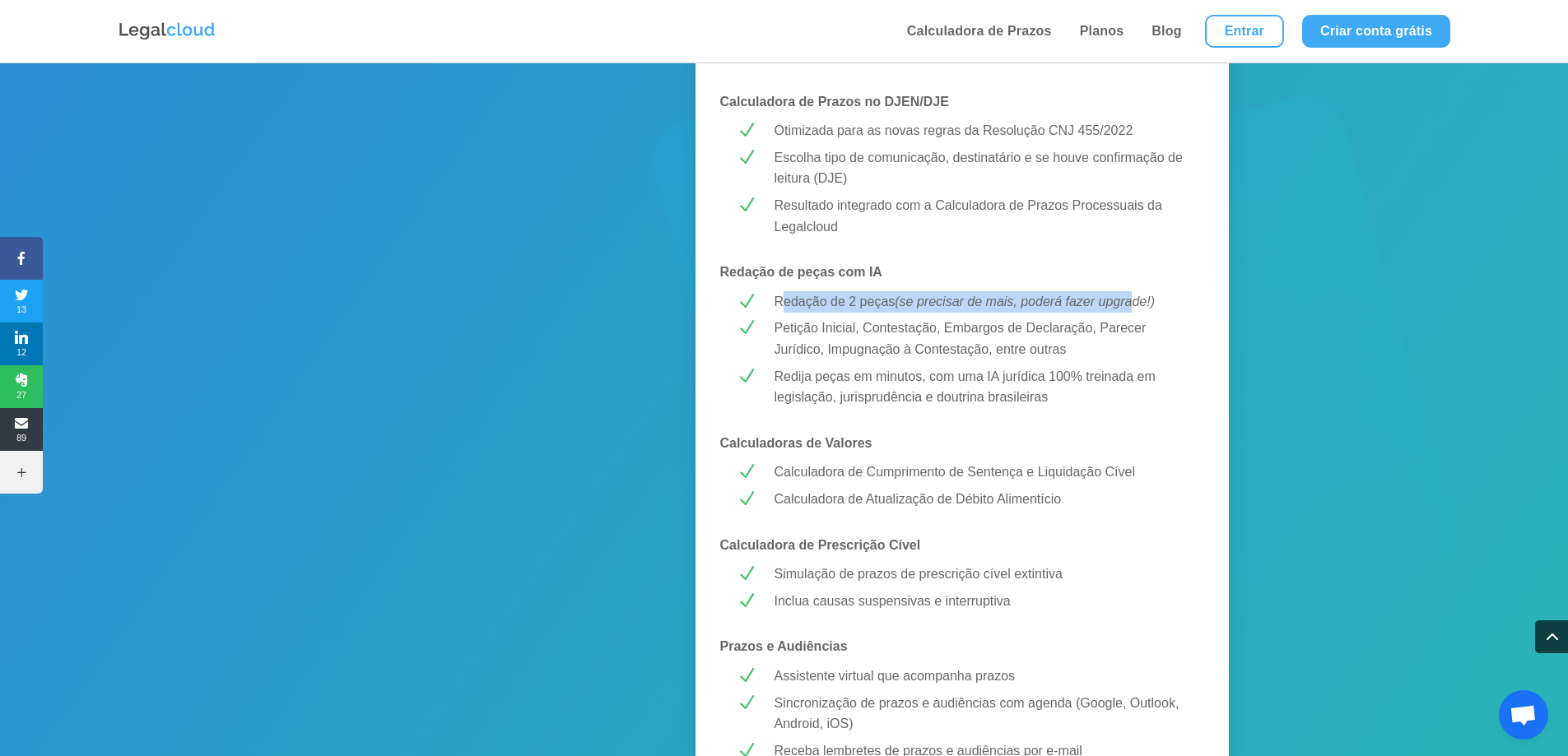 drag, startPoint x: 787, startPoint y: 302, endPoint x: 1092, endPoint y: 313, distance: 305.1983 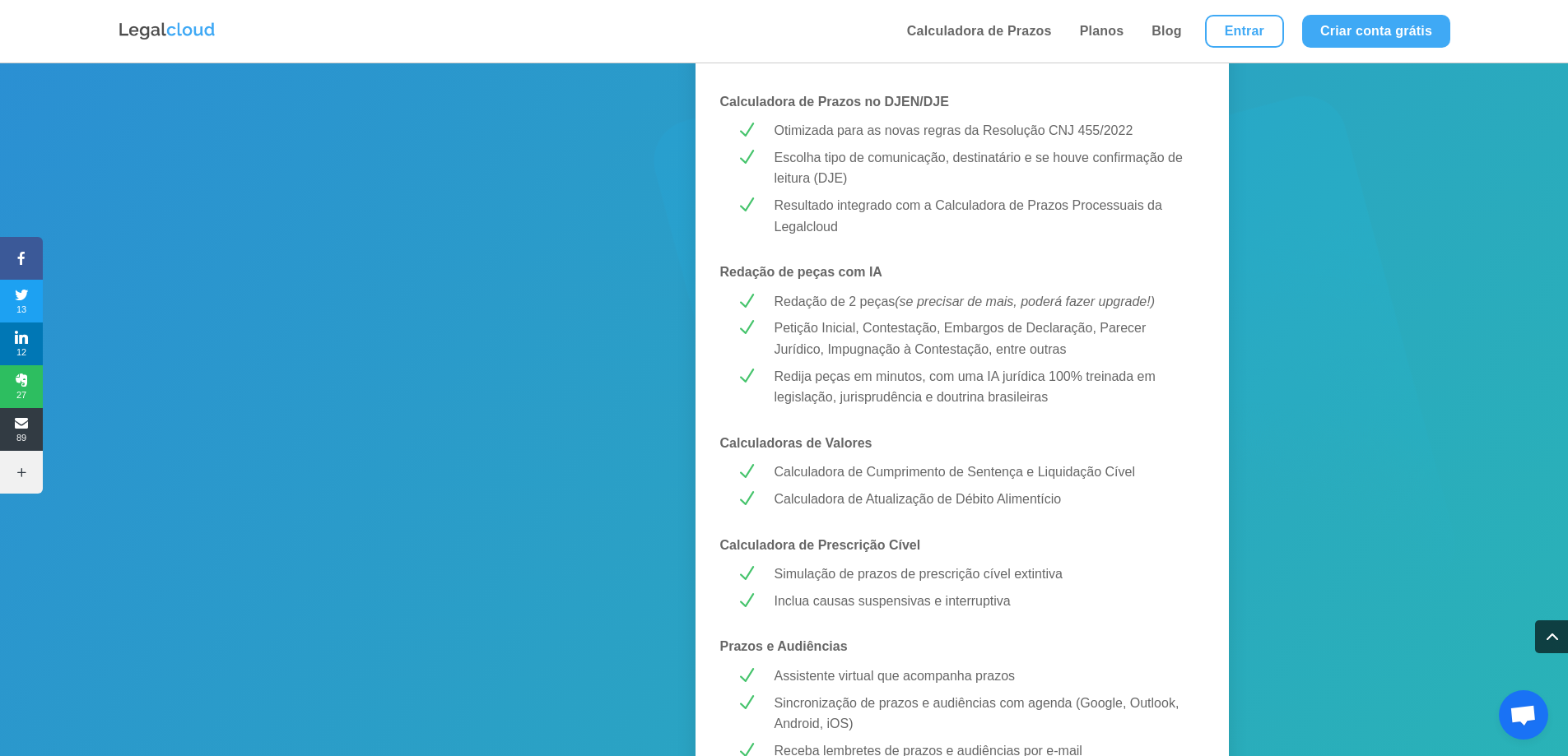 click on "Petição Inicial, Contestação, Embargos de Declaração, Parecer Jurídico, Impugnação à Contestação, entre outras" at bounding box center (981, 338) 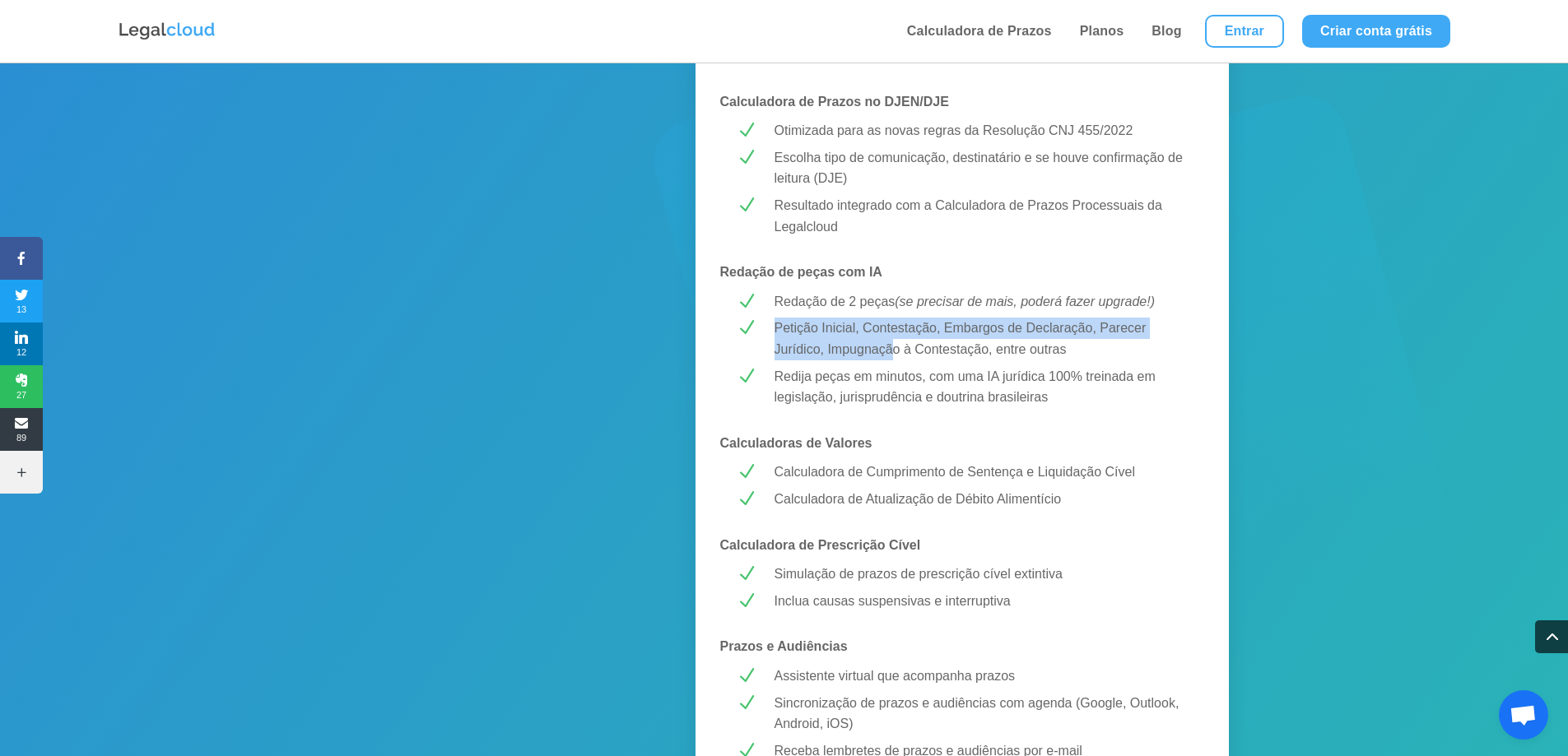 drag, startPoint x: 770, startPoint y: 326, endPoint x: 890, endPoint y: 349, distance: 122.18429 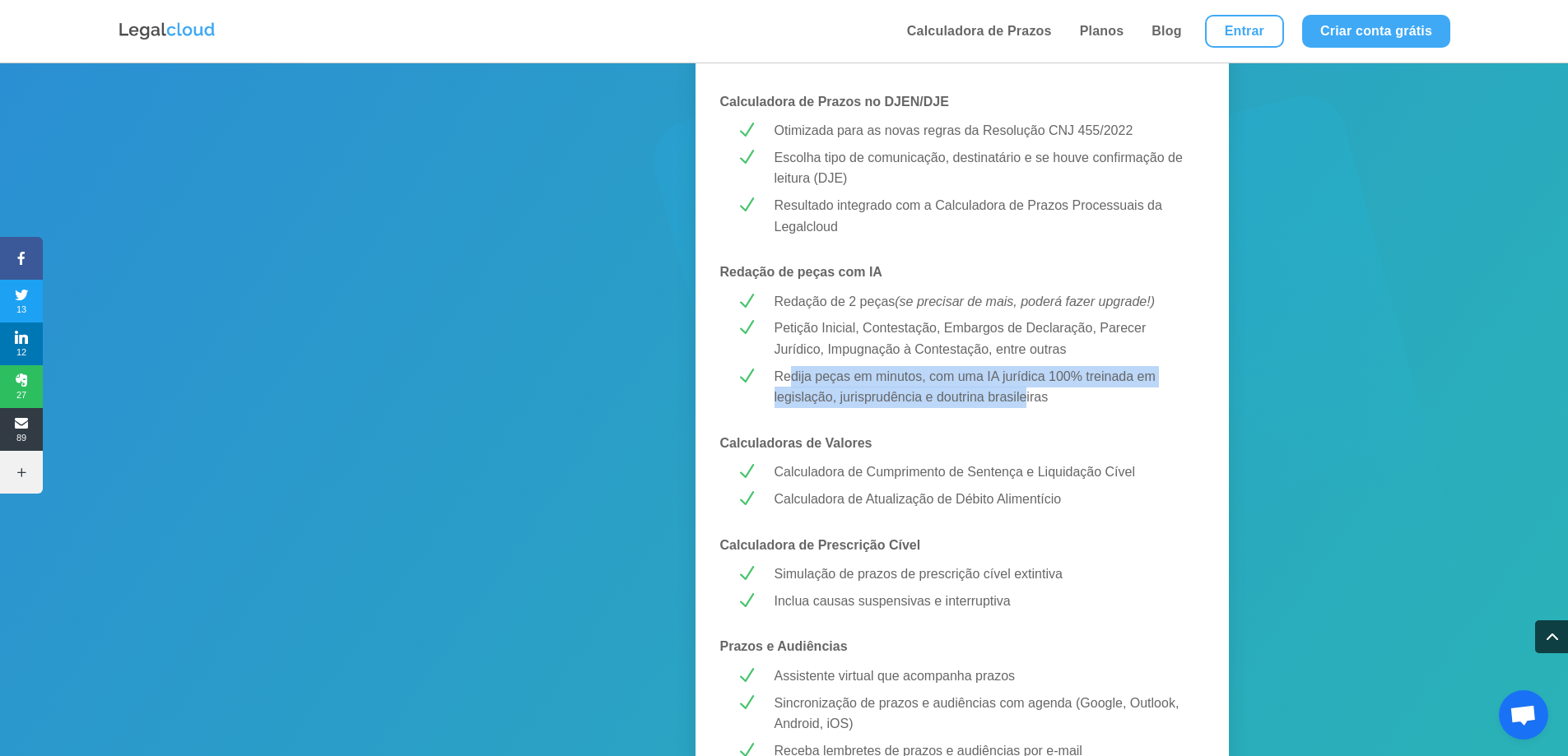 drag, startPoint x: 793, startPoint y: 382, endPoint x: 1023, endPoint y: 400, distance: 230.70327 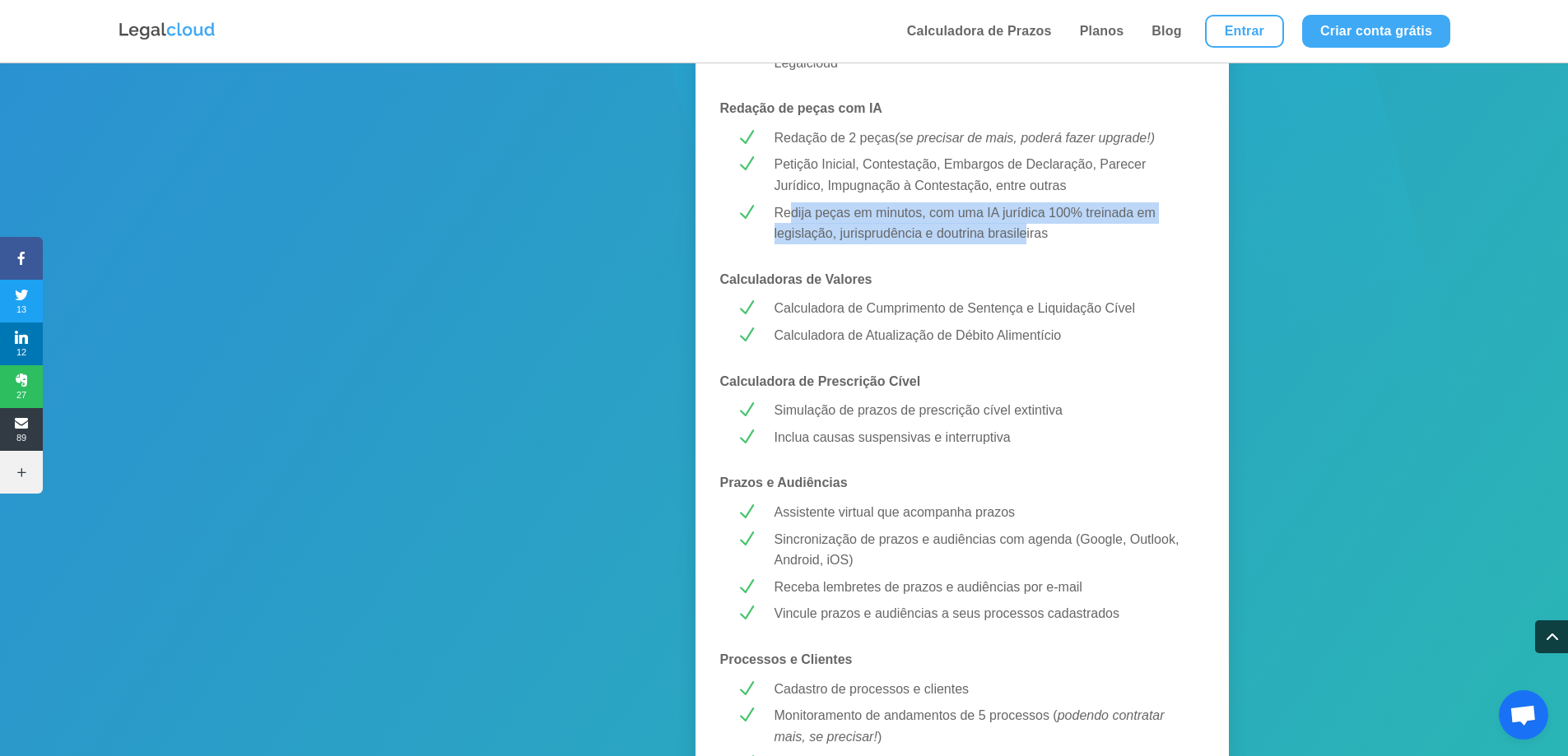 scroll, scrollTop: 828, scrollLeft: 0, axis: vertical 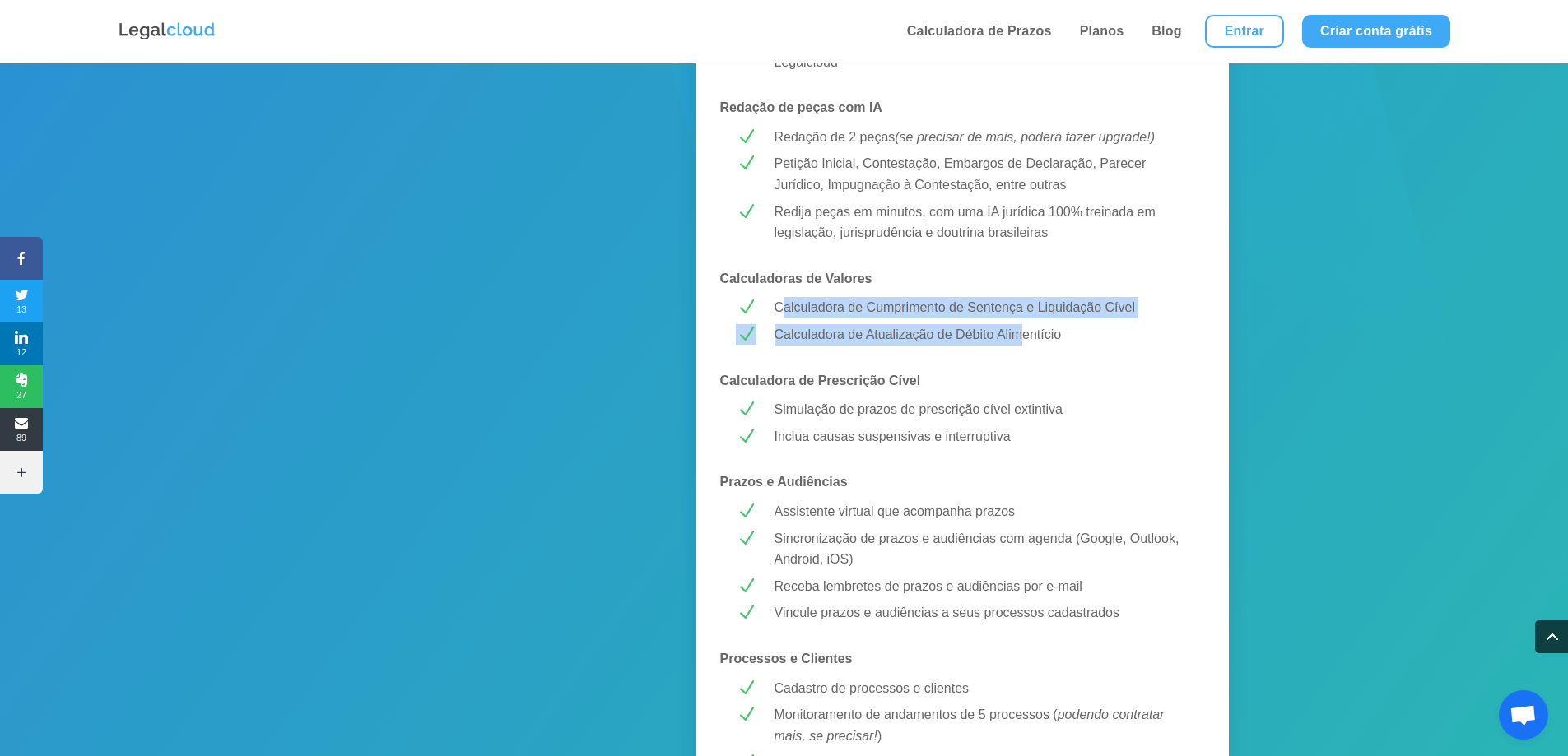 drag, startPoint x: 787, startPoint y: 313, endPoint x: 1021, endPoint y: 325, distance: 234.30749 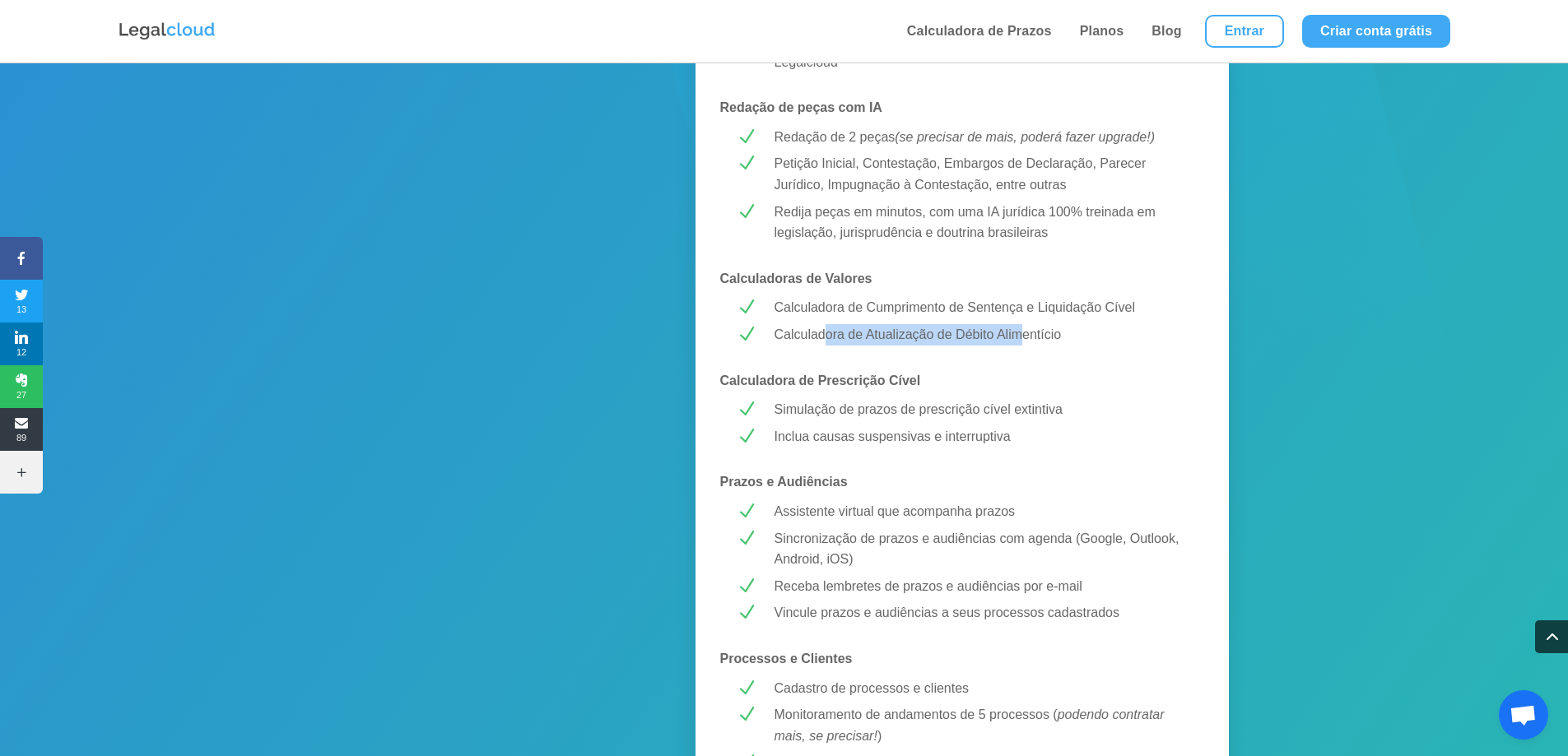 drag, startPoint x: 824, startPoint y: 337, endPoint x: 1025, endPoint y: 341, distance: 201.0398 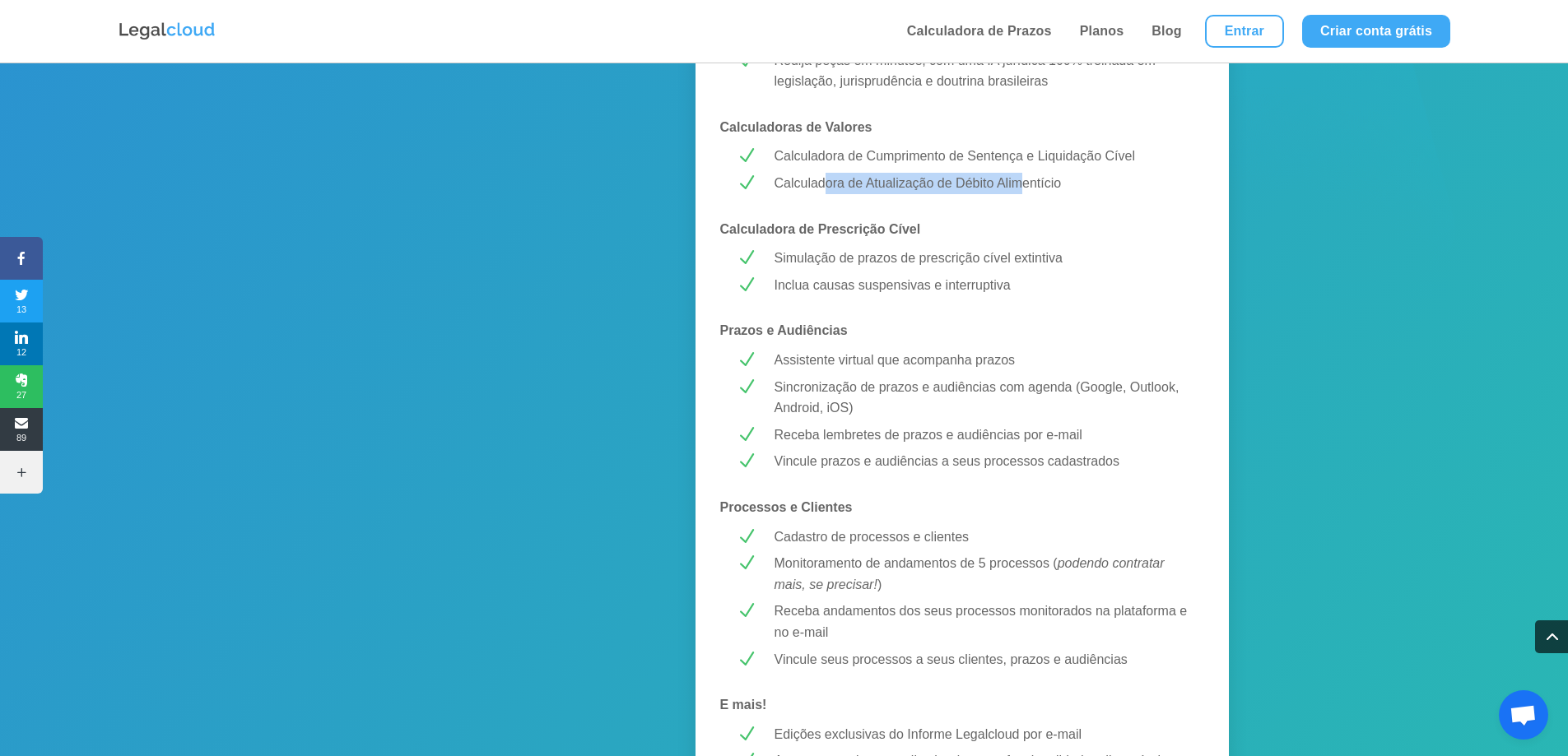 scroll, scrollTop: 993, scrollLeft: 0, axis: vertical 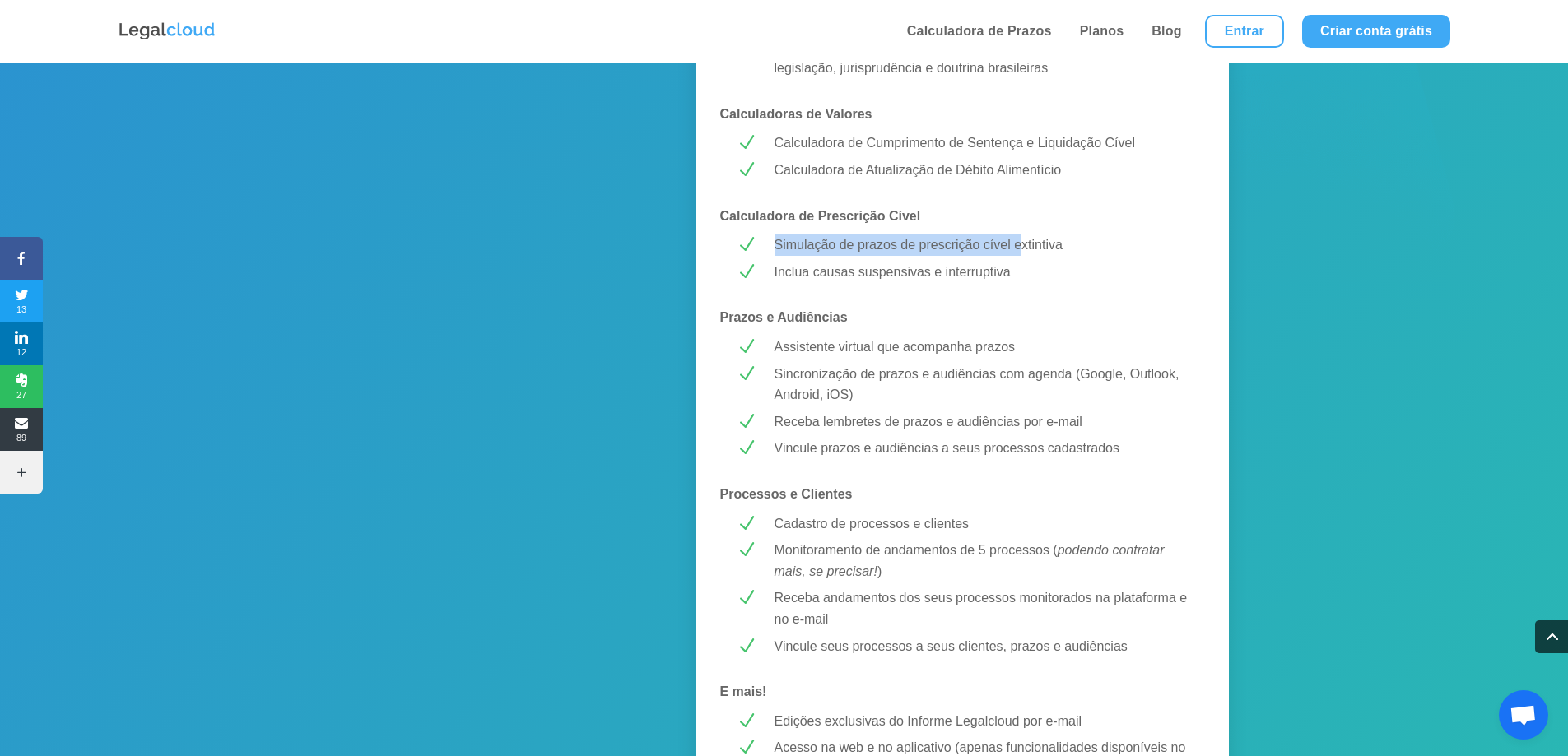 drag, startPoint x: 777, startPoint y: 243, endPoint x: 1024, endPoint y: 252, distance: 247.1639 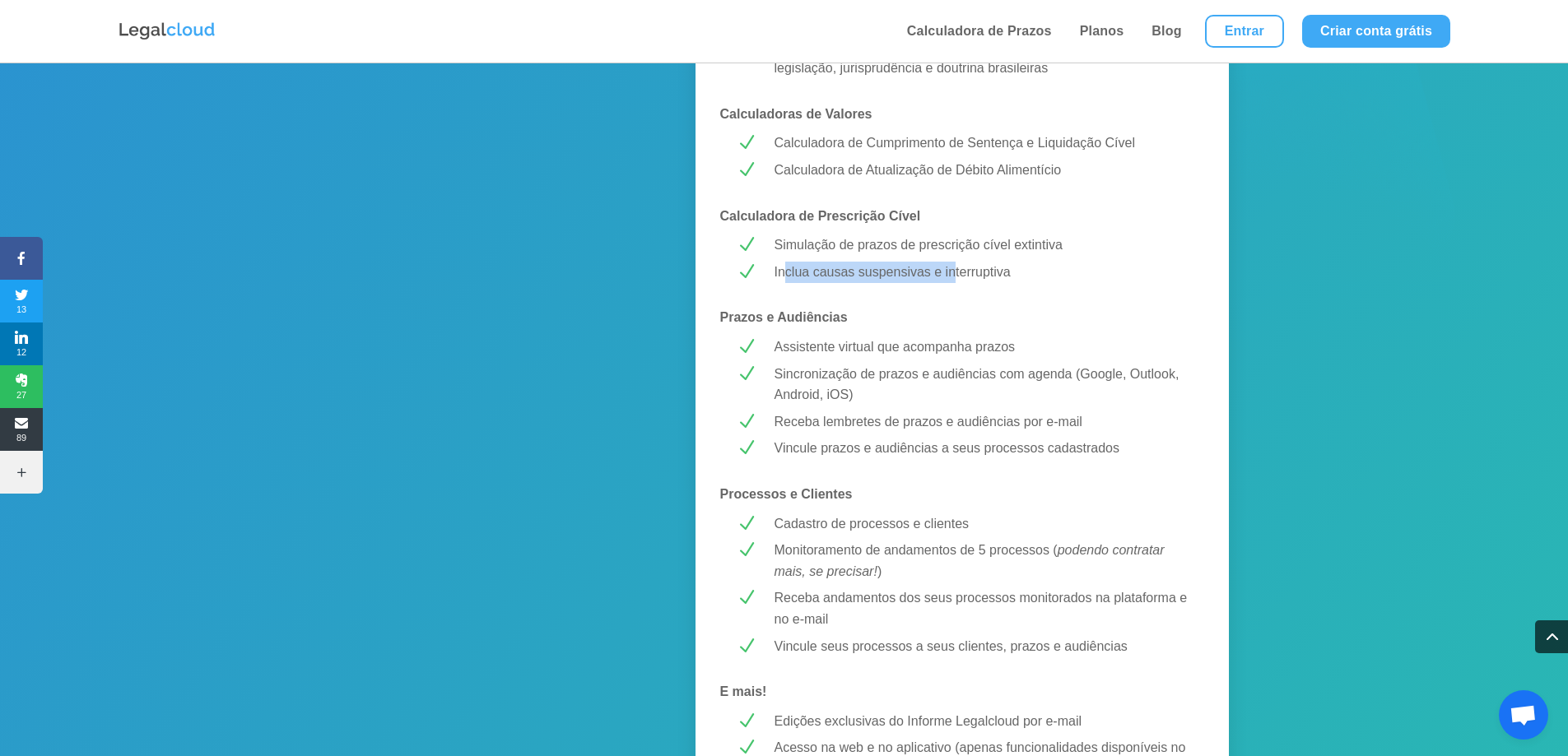 drag, startPoint x: 788, startPoint y: 275, endPoint x: 956, endPoint y: 281, distance: 168.10711 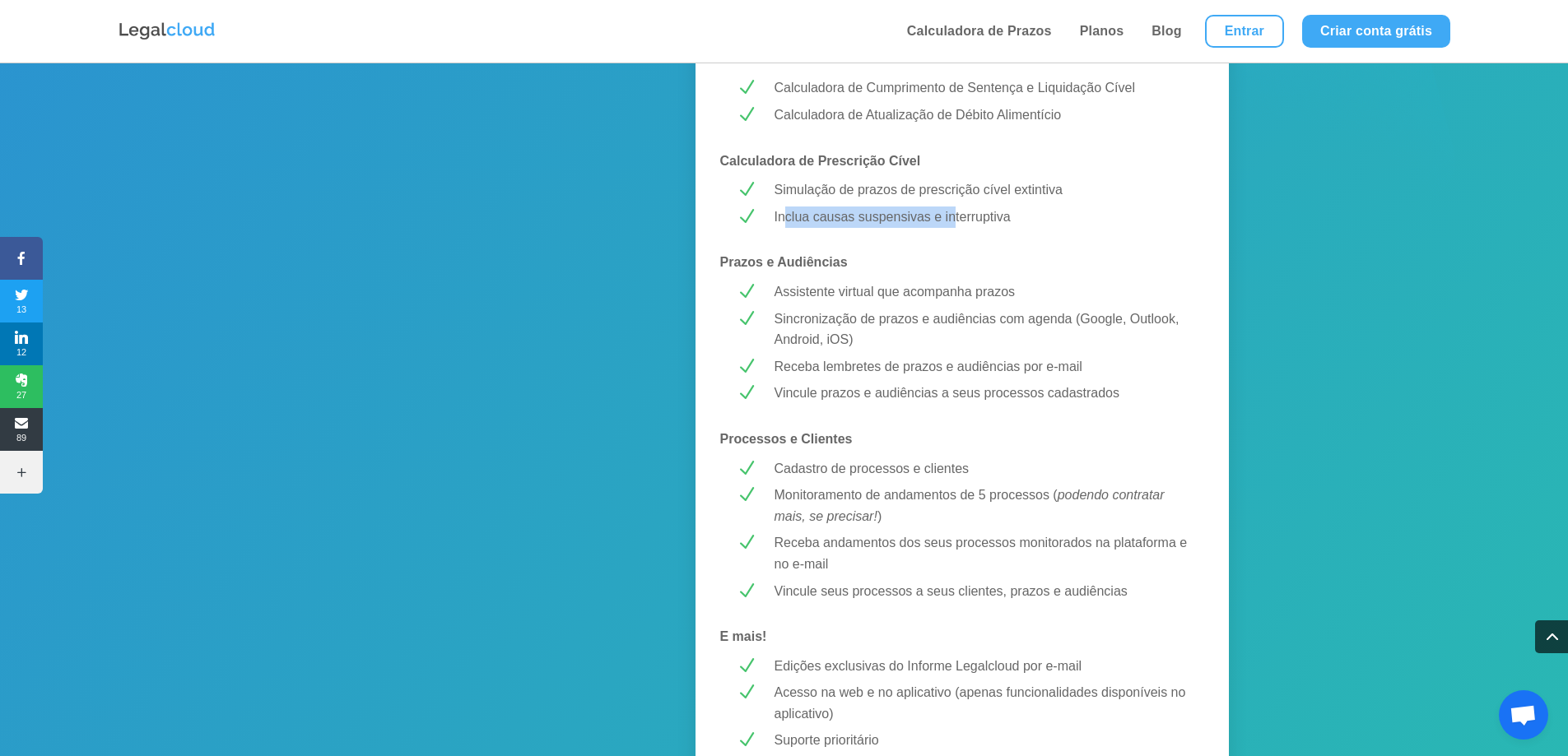 scroll, scrollTop: 1075, scrollLeft: 0, axis: vertical 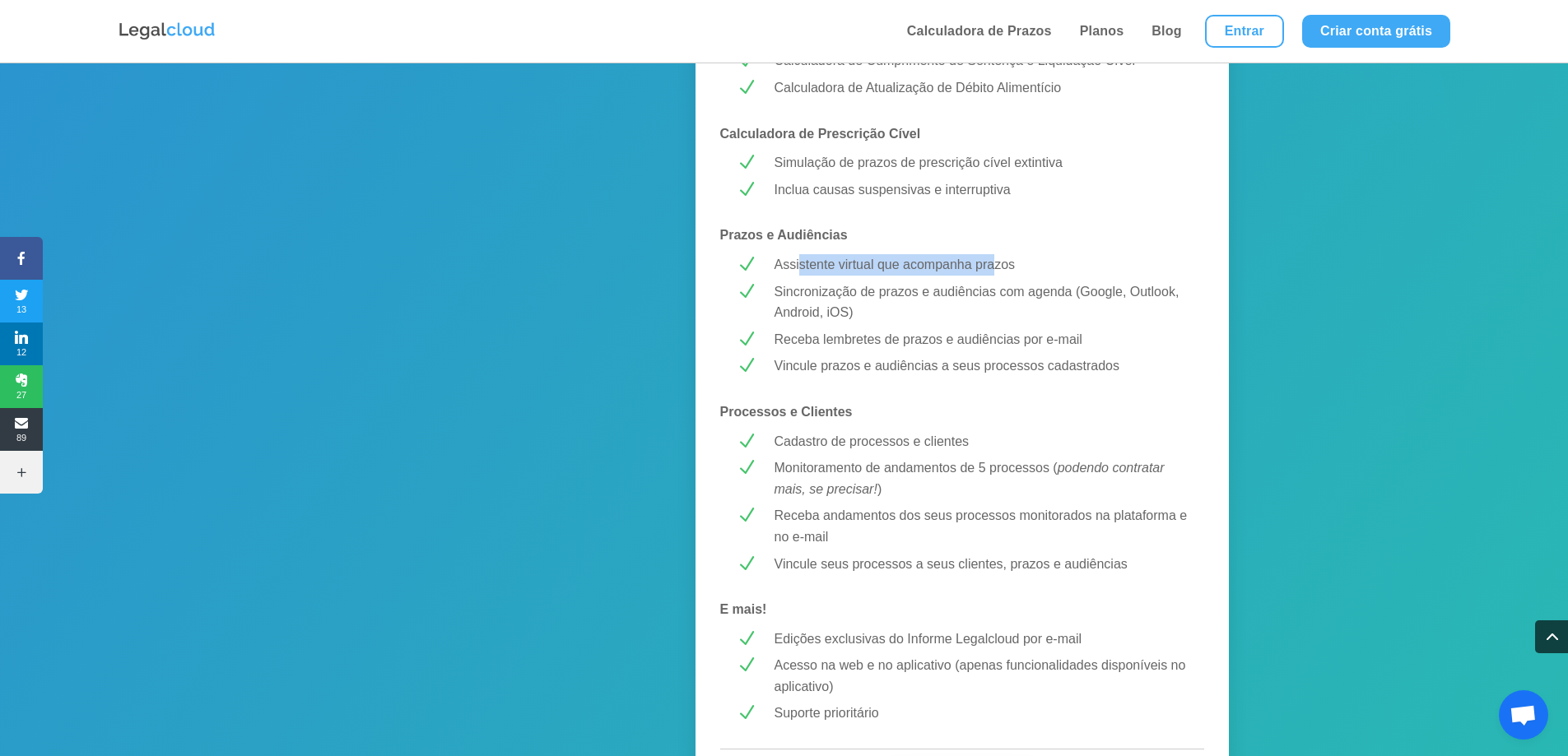 drag, startPoint x: 798, startPoint y: 266, endPoint x: 997, endPoint y: 275, distance: 199.20341 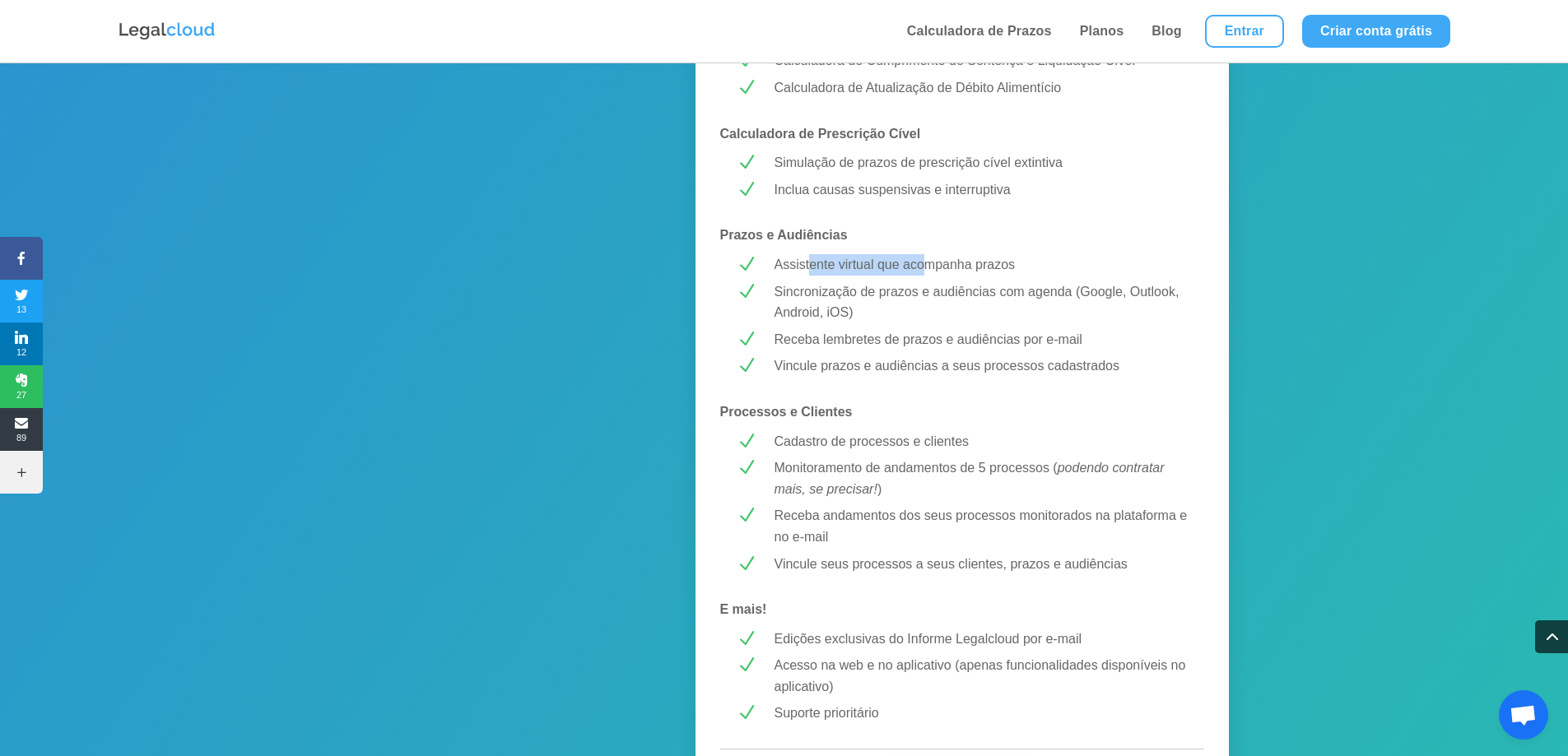 drag, startPoint x: 808, startPoint y: 271, endPoint x: 922, endPoint y: 271, distance: 114 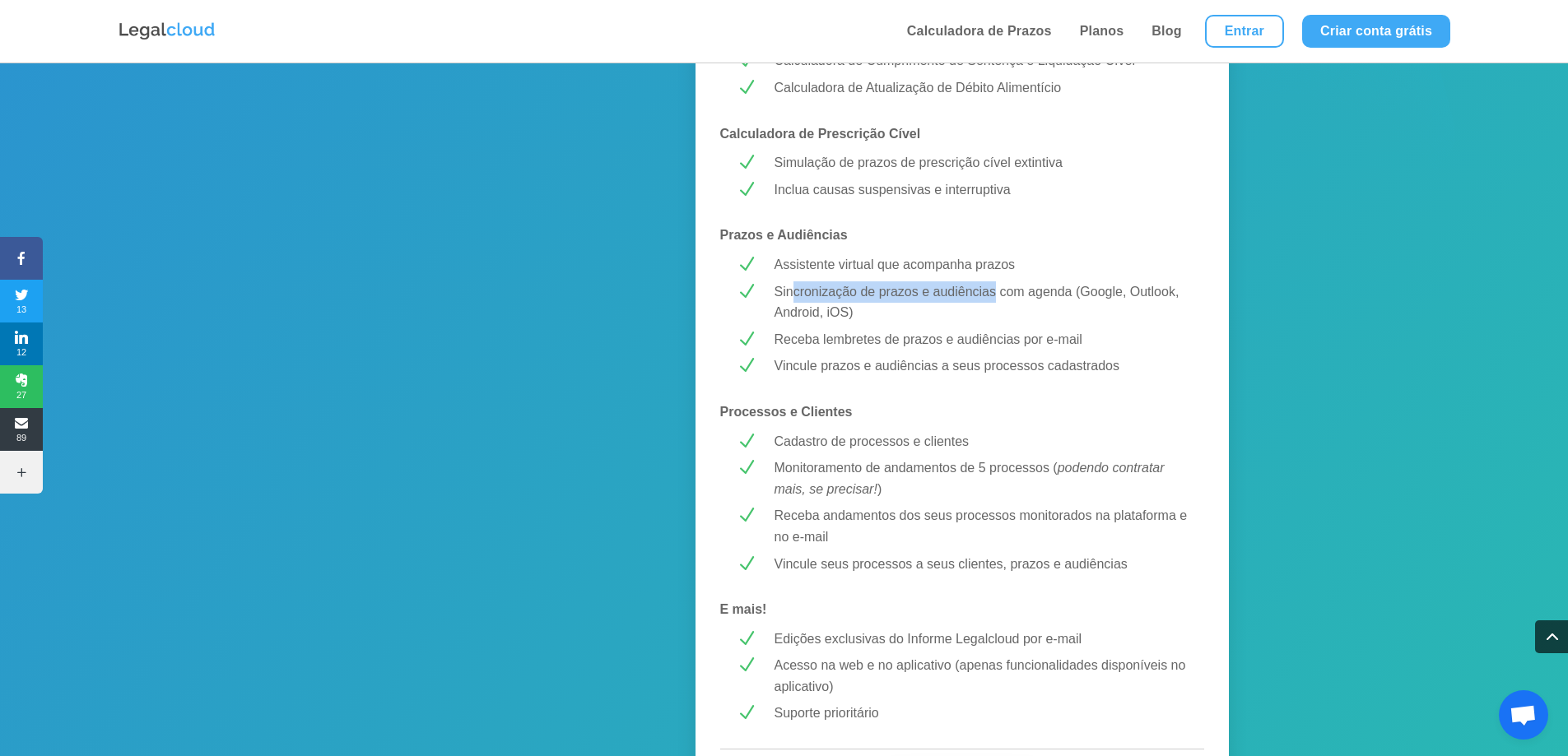 drag, startPoint x: 791, startPoint y: 298, endPoint x: 997, endPoint y: 295, distance: 206.022 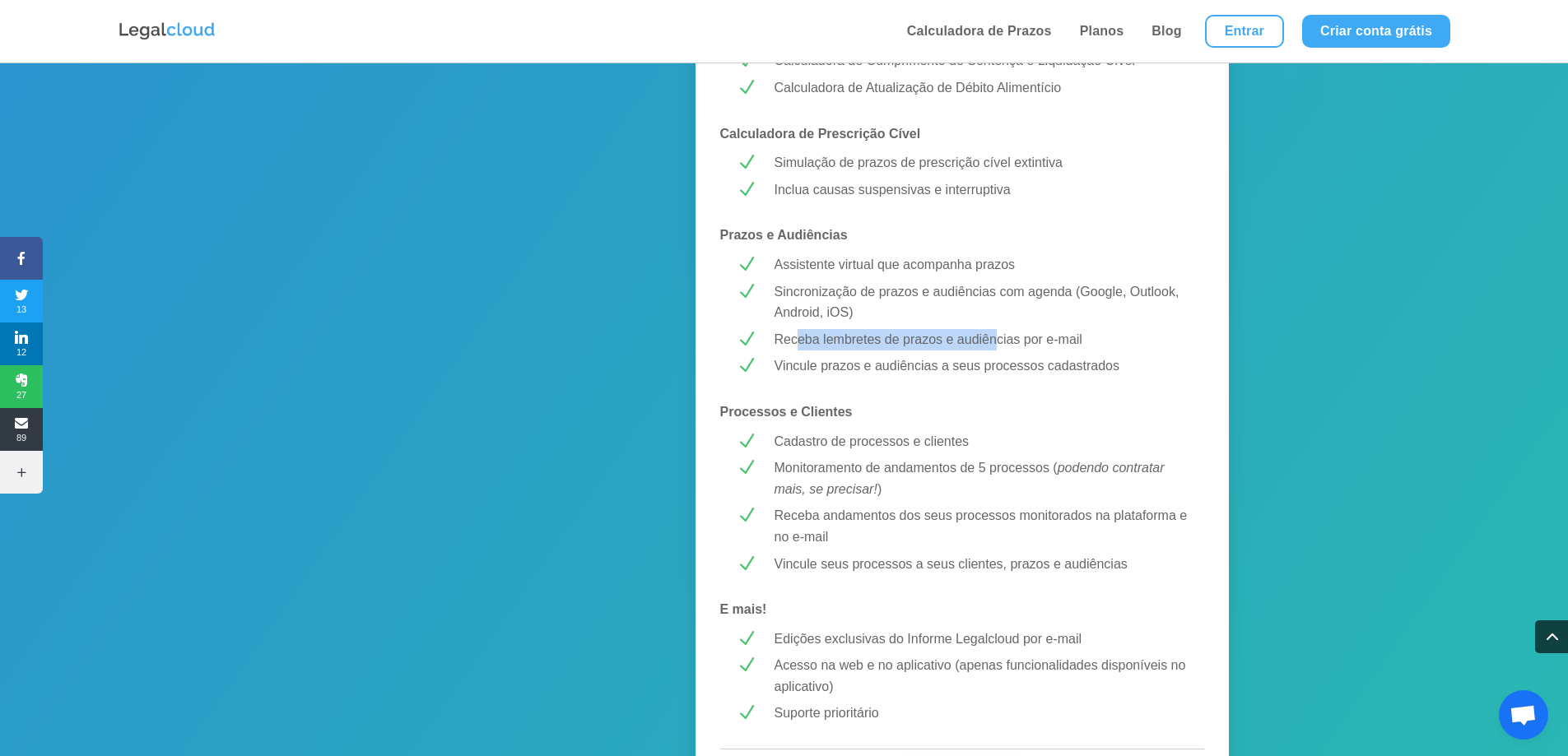 drag, startPoint x: 794, startPoint y: 341, endPoint x: 995, endPoint y: 343, distance: 201.01 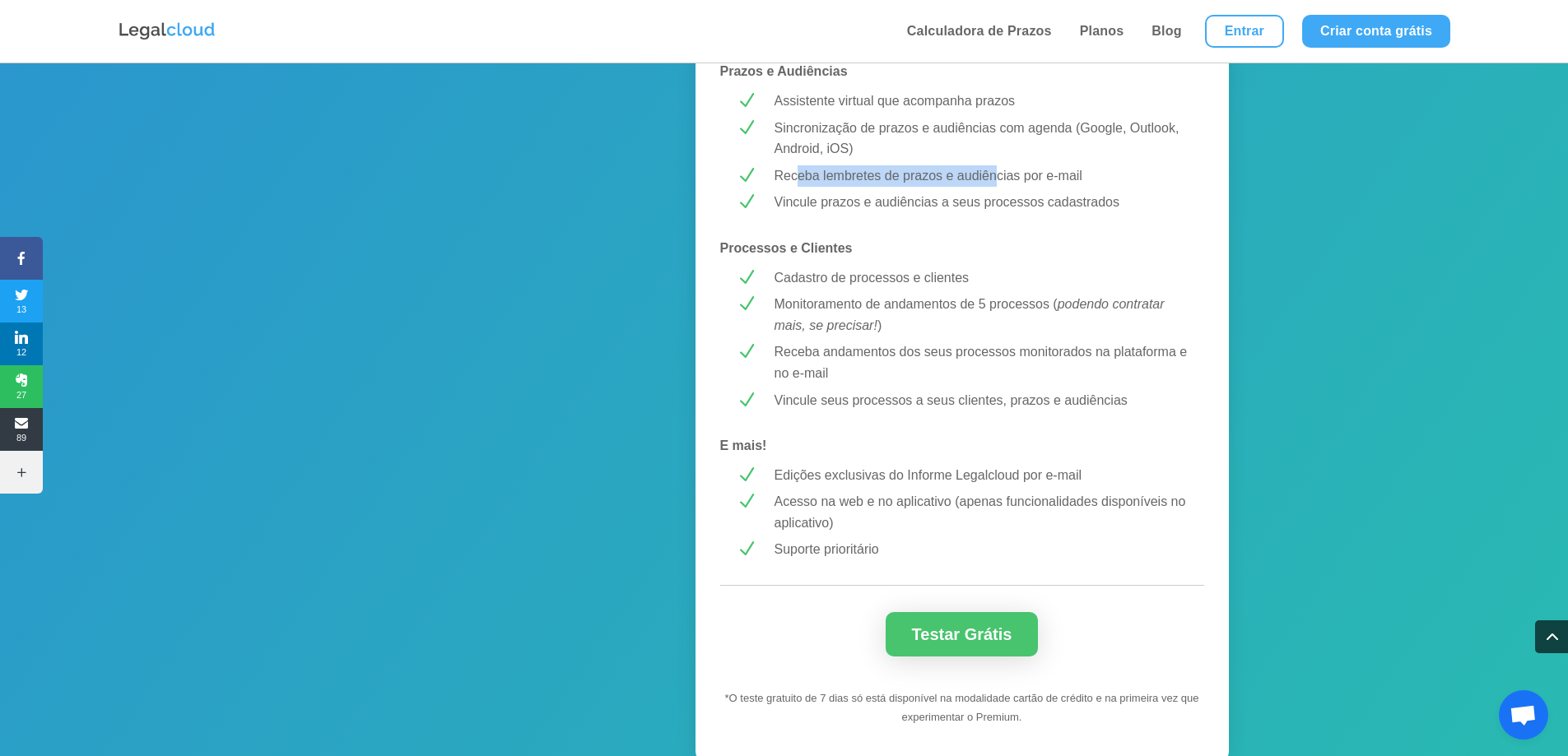 scroll, scrollTop: 1240, scrollLeft: 0, axis: vertical 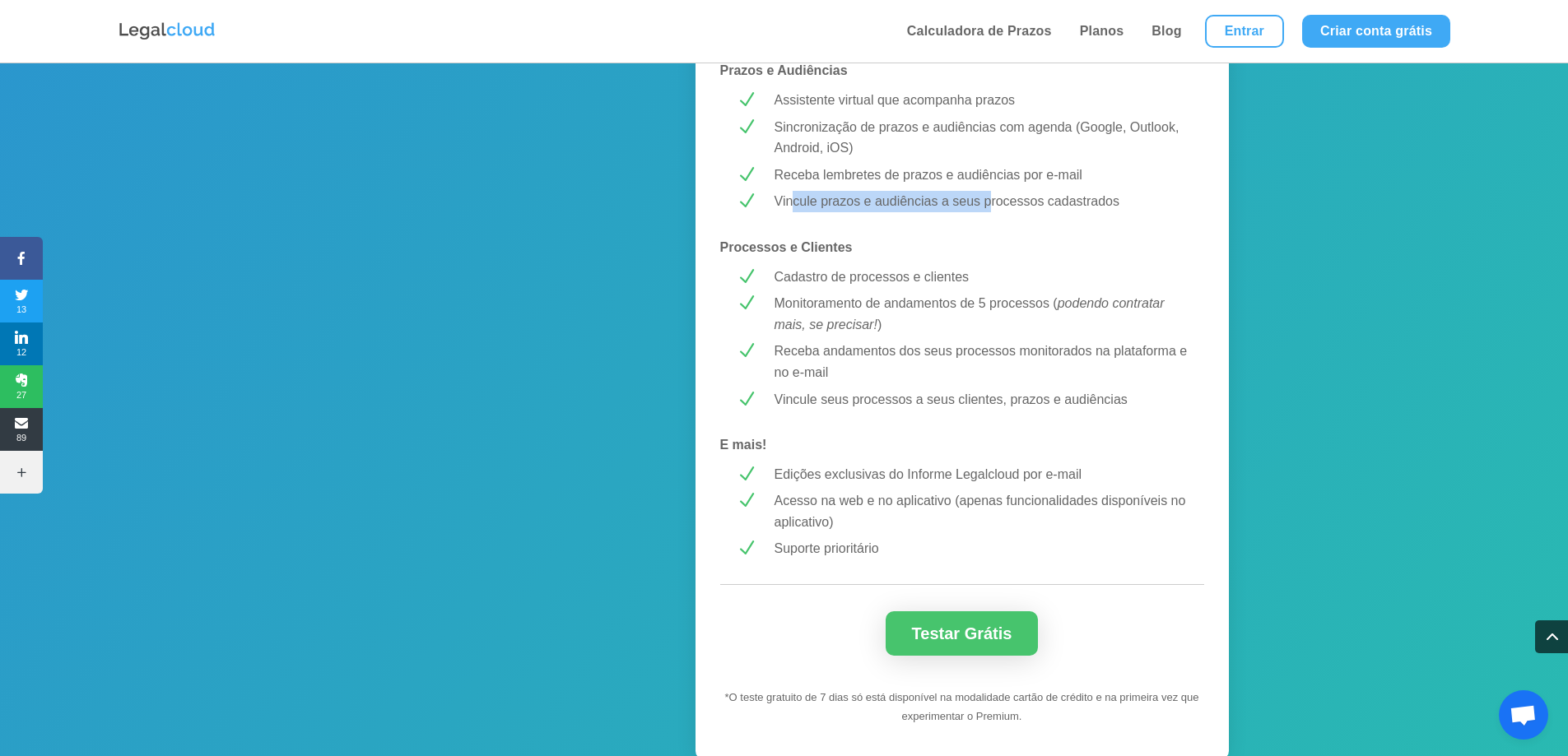 drag, startPoint x: 791, startPoint y: 201, endPoint x: 989, endPoint y: 211, distance: 198.25236 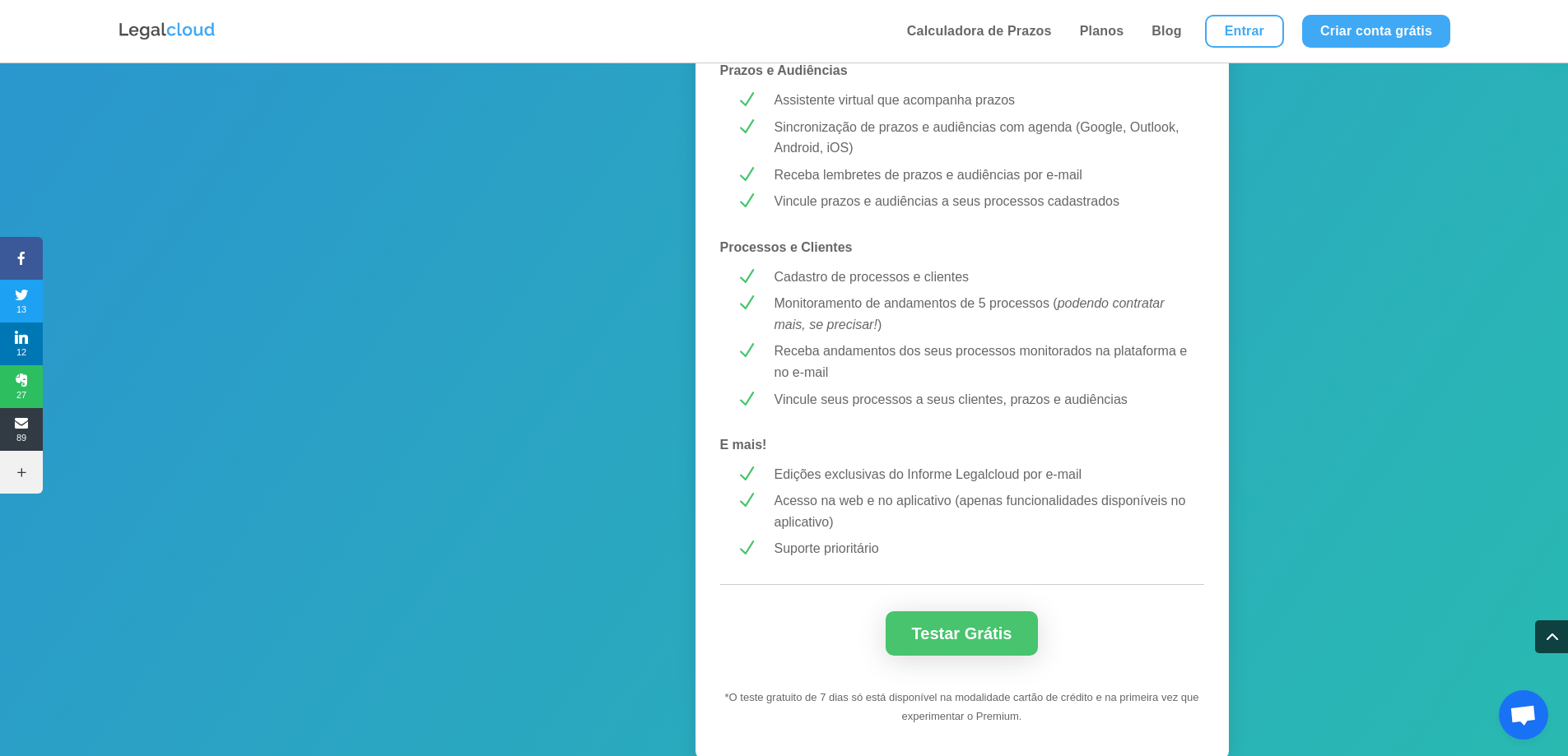 click on "MELHOR CUSTO-BENEFÍCIO! PREMIUM R$  43,99 /mês   Testar Grátis Calculadora de Prazos Processuais N Novo CPC, CPP, CLT e JEC N Mais de 650 comarcas, TRFs, TRTs, STF, STJ e TST N Geração de Tópico de Tempestividade N Provimentos de alterações de prazos direto da ferramenta N Simulação de prazos mais antigos ou mais longos N Salve simulações e receba lembretes por e-mail Calculadora de Prazos no DJEN/DJE N Otimizada para as novas regras da Resolução CNJ 455/2022 N Escolha tipo de comunicação, destinatário e se houve confirmação de leitura (DJE) N Resultado integrado com a Calculadora de Prazos Processuais da Legalcloud Redação de peças com IA N Redação de 2 peças  (se precisar de mais, poderá fazer upgrade!) N Petição Inicial, Contestação, Embargos de Declaração, Parecer Jurídico, Impugnação à Contestação, entre outras N Redija peças em minutos, com uma IA jurídica 100% treinada em legislação, jurisprudência e doutrina brasileiras Calculadoras de Valores N N N N N N N N" at bounding box center (962, -90) 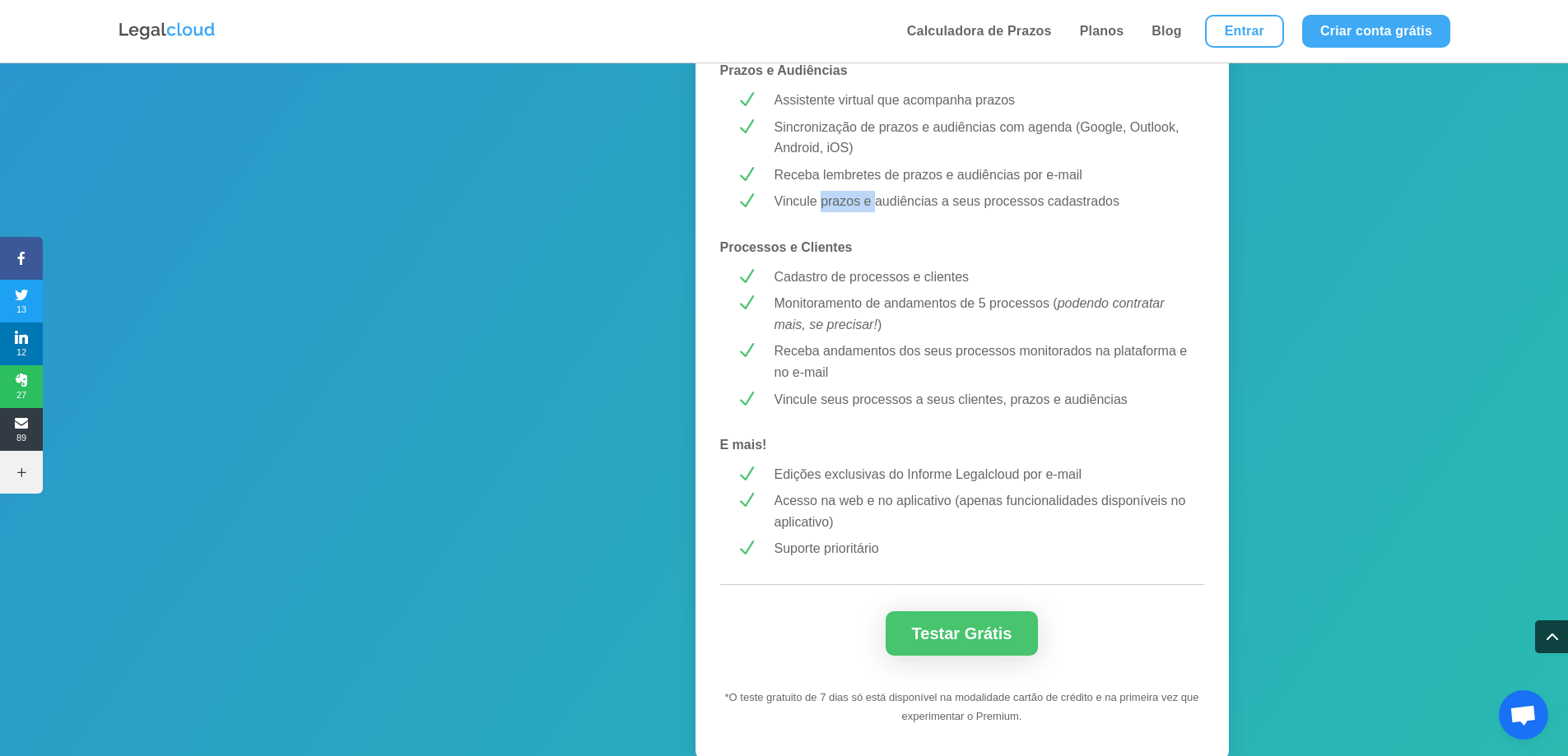 drag, startPoint x: 821, startPoint y: 201, endPoint x: 876, endPoint y: 201, distance: 55 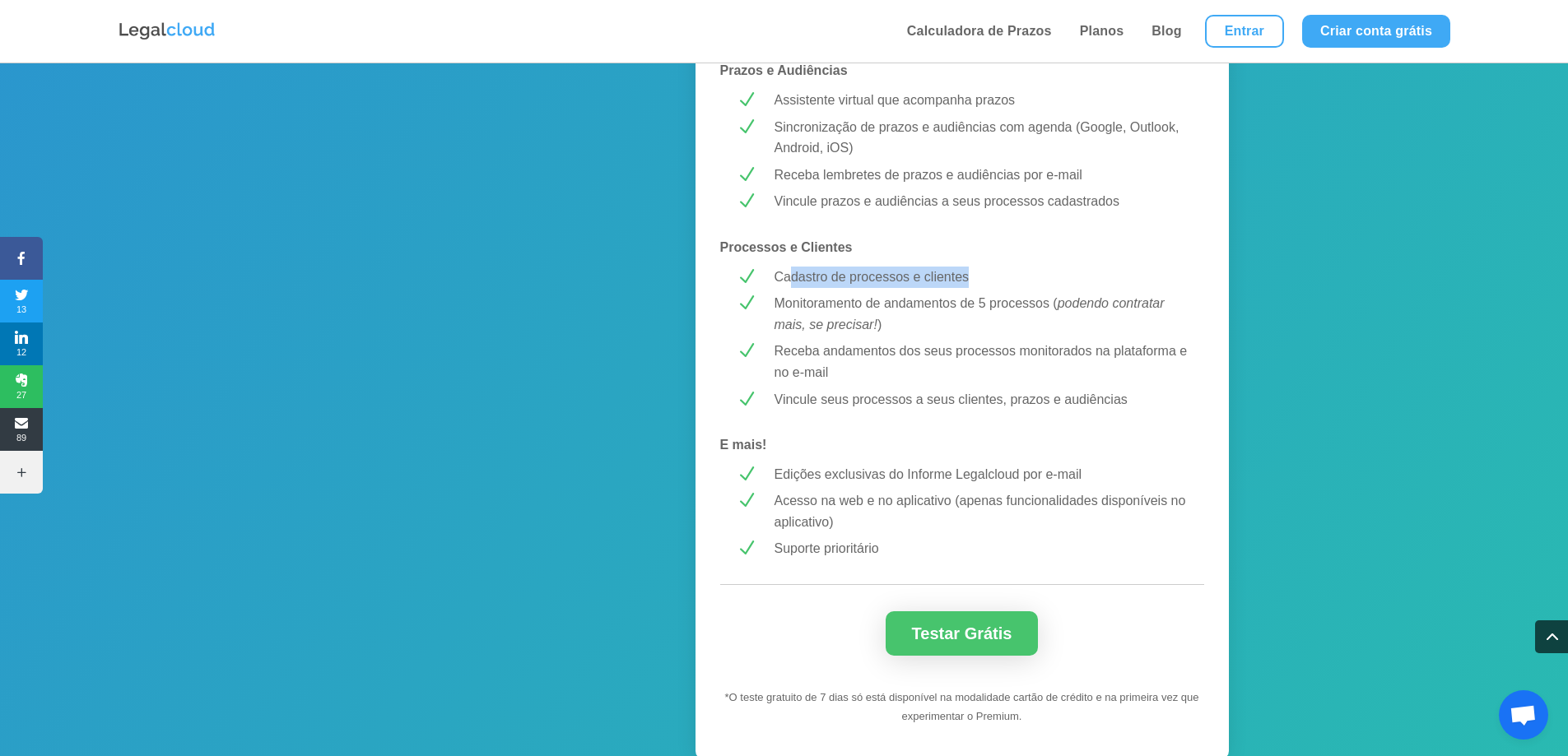 drag, startPoint x: 790, startPoint y: 276, endPoint x: 966, endPoint y: 276, distance: 176 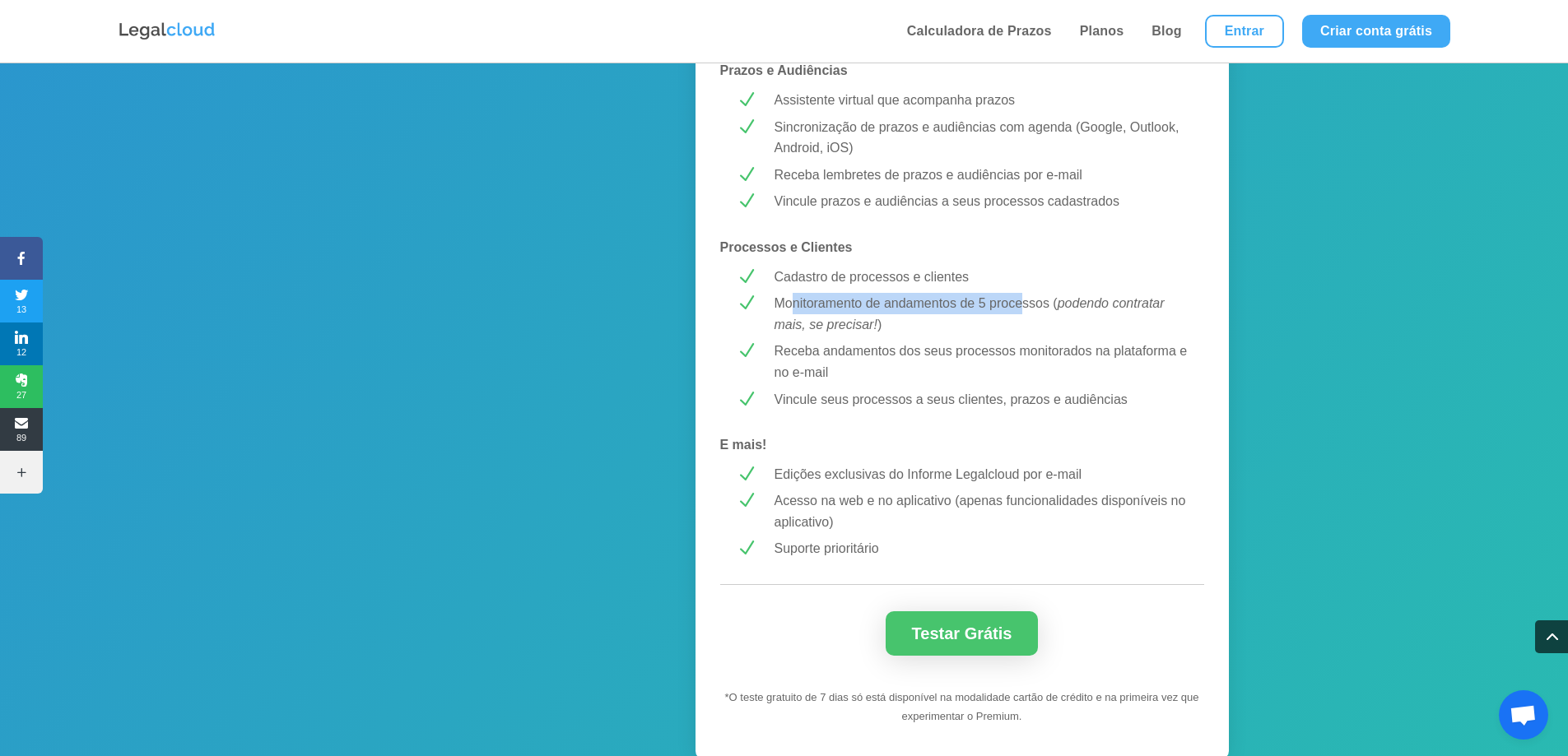 drag, startPoint x: 794, startPoint y: 305, endPoint x: 1020, endPoint y: 306, distance: 226.00221 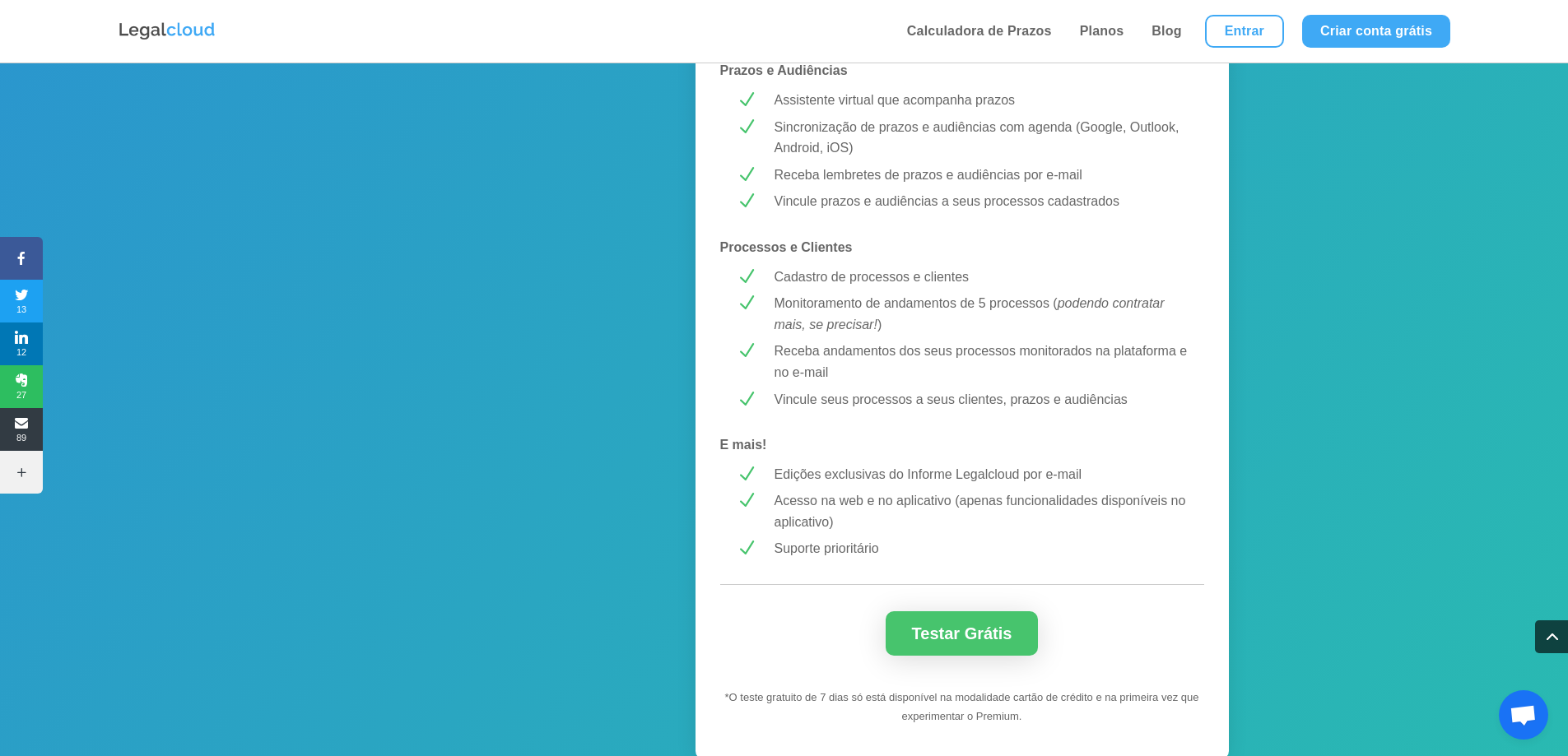 drag, startPoint x: 975, startPoint y: 314, endPoint x: 1007, endPoint y: 310, distance: 32.249031 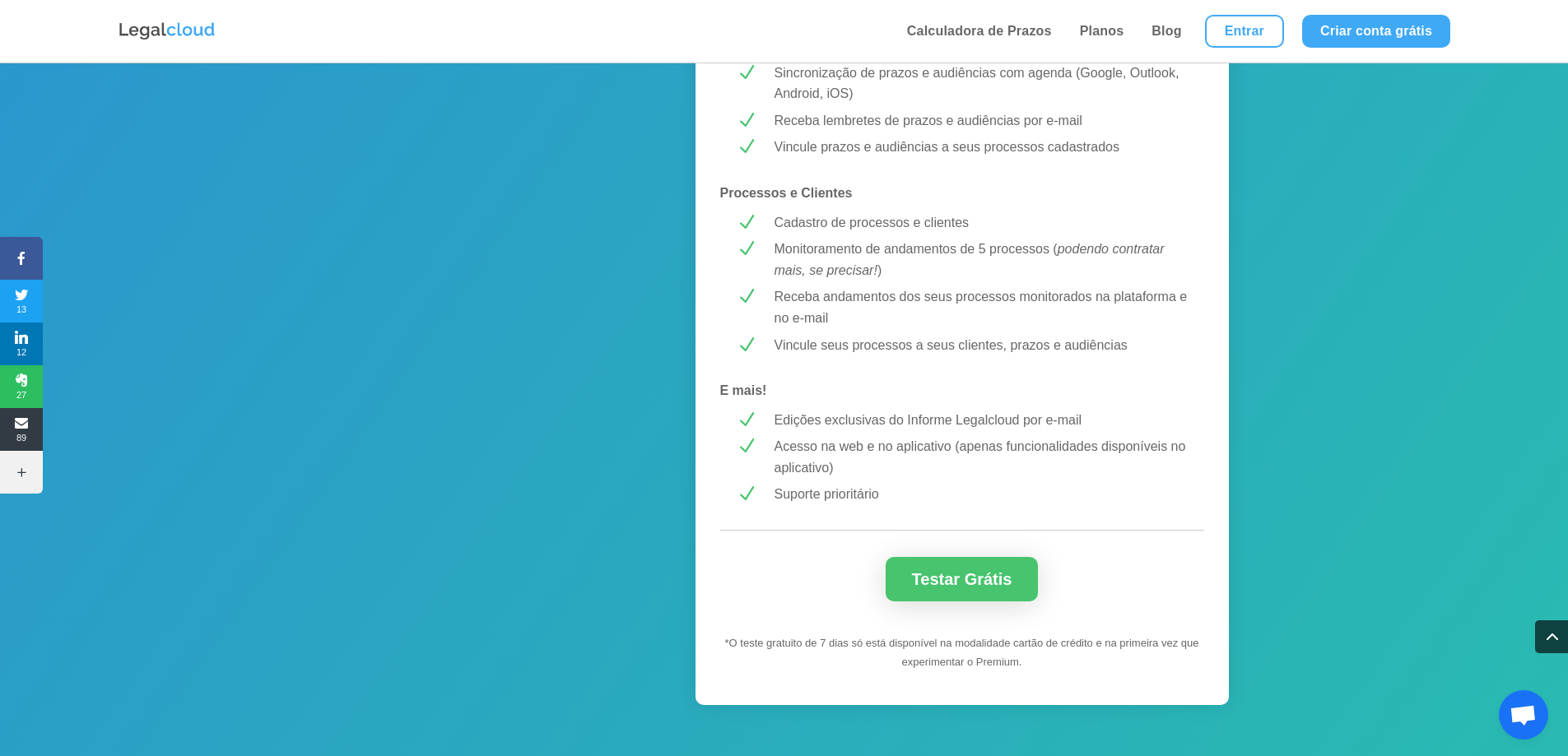scroll, scrollTop: 1322, scrollLeft: 0, axis: vertical 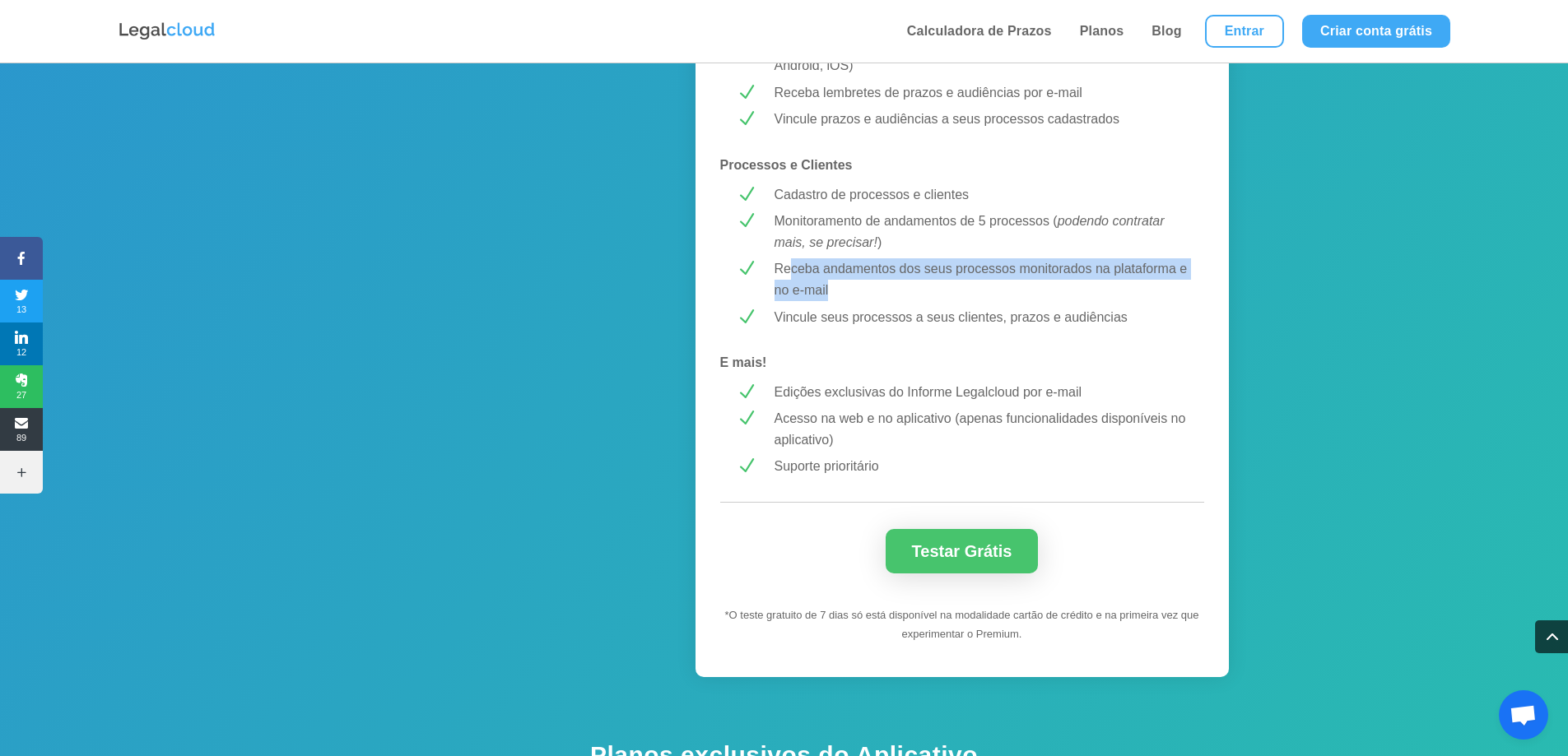 drag, startPoint x: 788, startPoint y: 271, endPoint x: 865, endPoint y: 287, distance: 78.64477 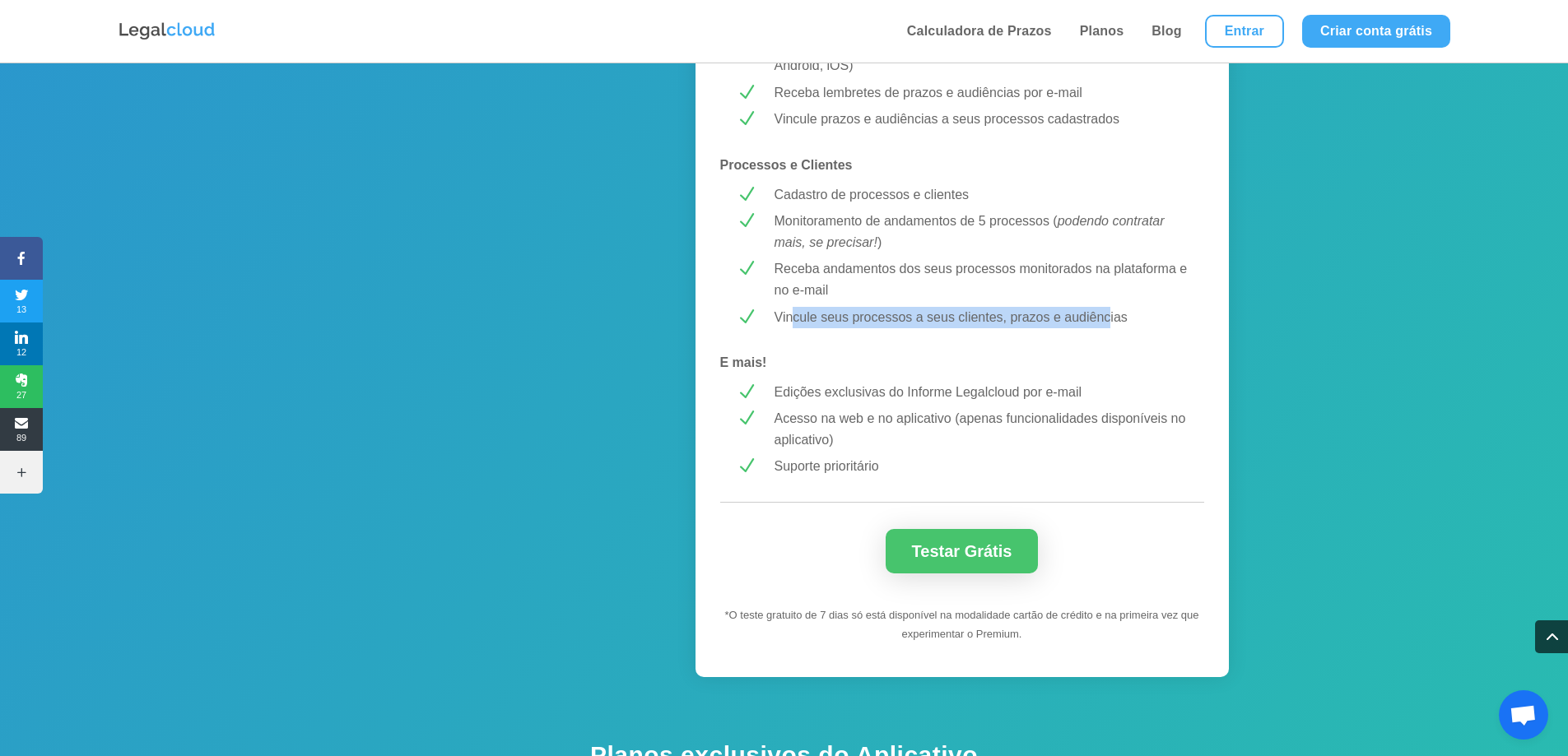 drag, startPoint x: 793, startPoint y: 324, endPoint x: 1043, endPoint y: 355, distance: 251.91467 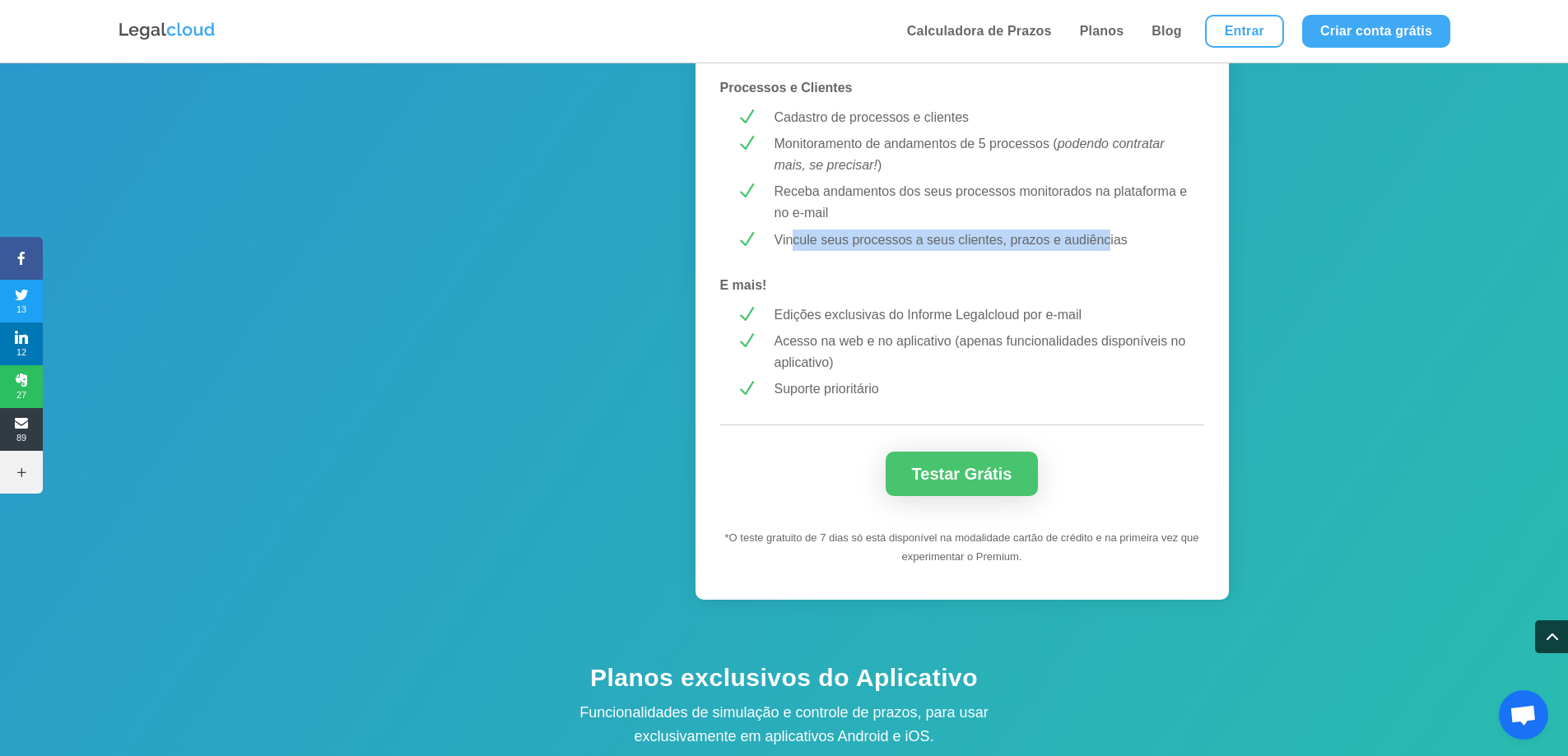 scroll, scrollTop: 1486, scrollLeft: 0, axis: vertical 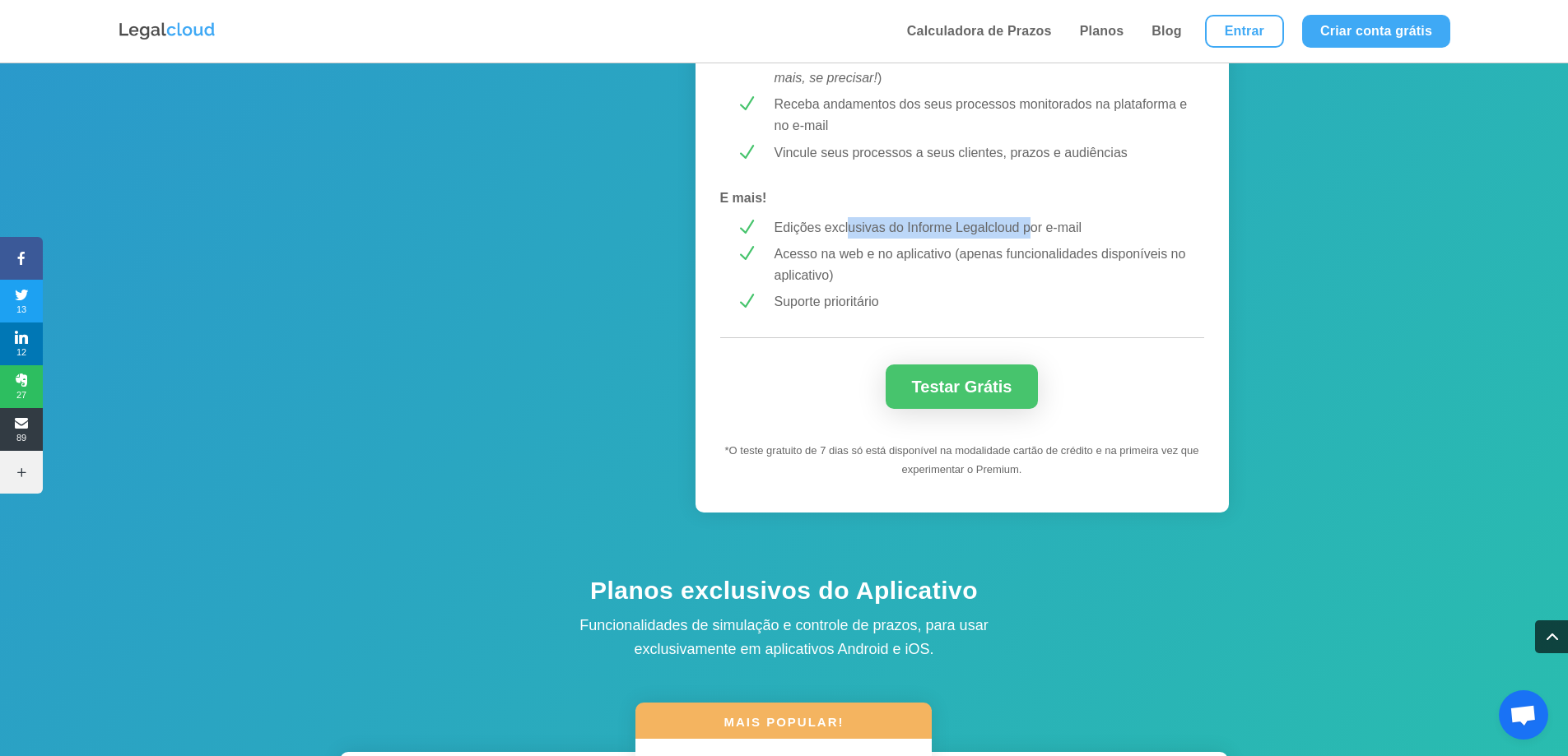 drag, startPoint x: 850, startPoint y: 234, endPoint x: 1030, endPoint y: 234, distance: 180 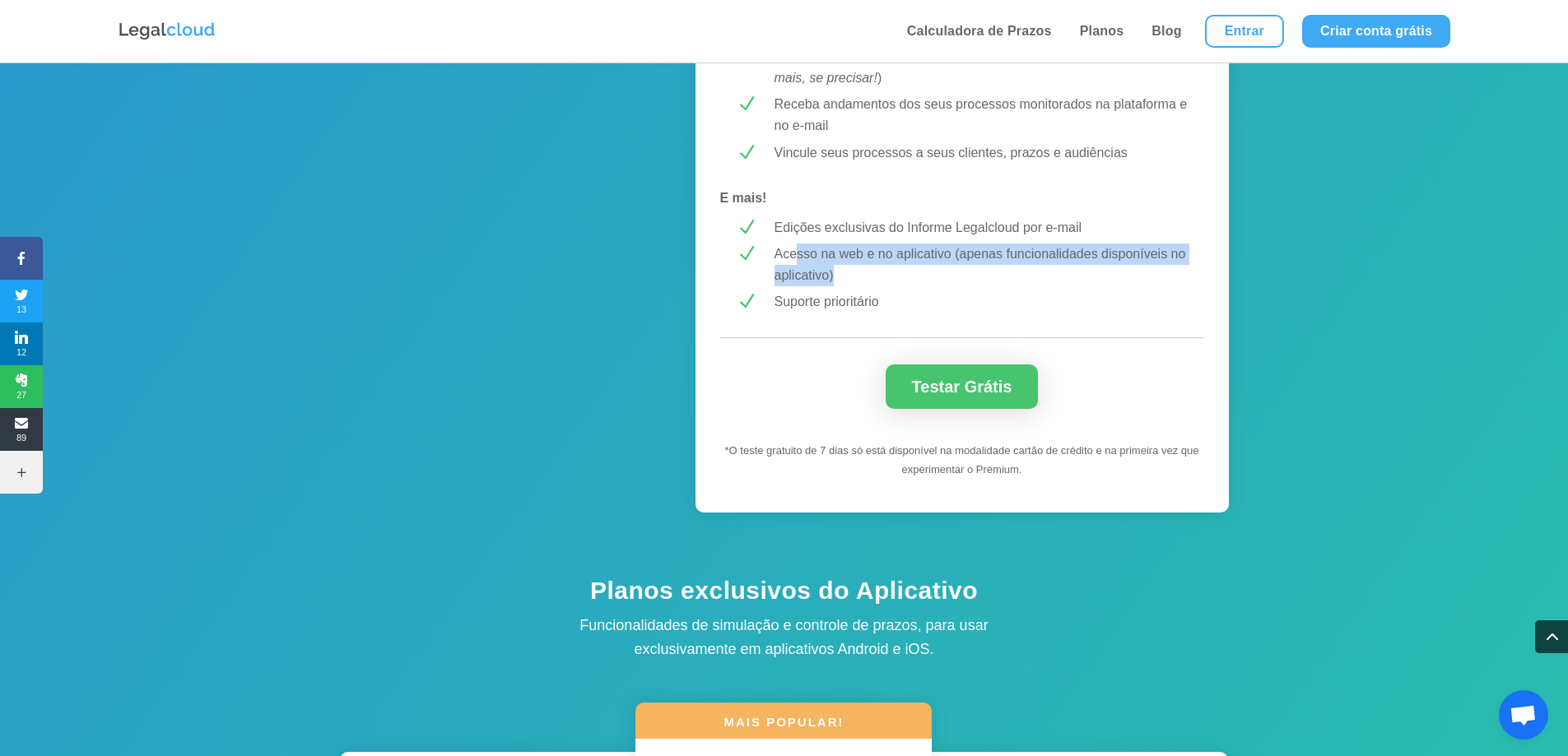 drag, startPoint x: 852, startPoint y: 259, endPoint x: 968, endPoint y: 270, distance: 116.52038 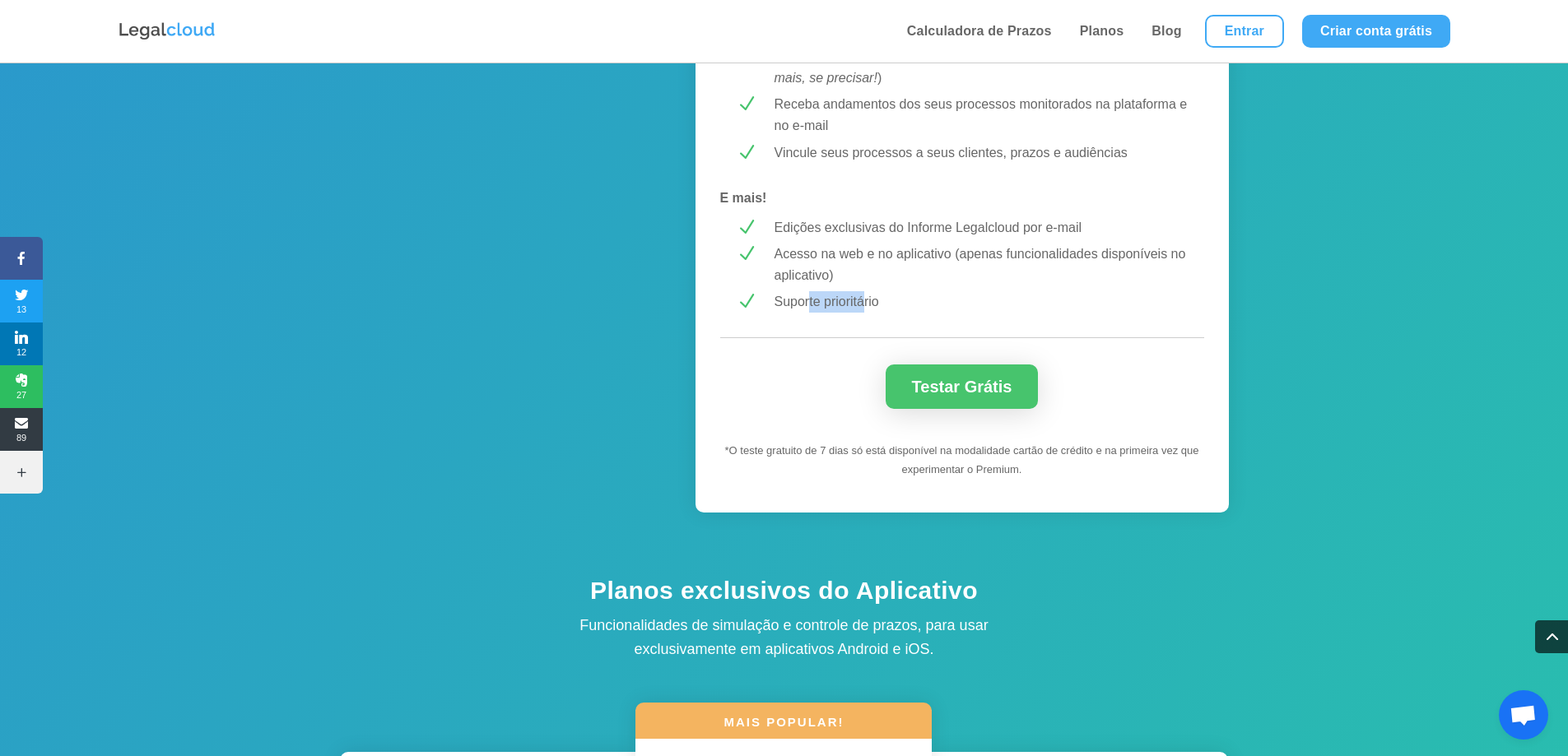 drag, startPoint x: 809, startPoint y: 299, endPoint x: 866, endPoint y: 299, distance: 57 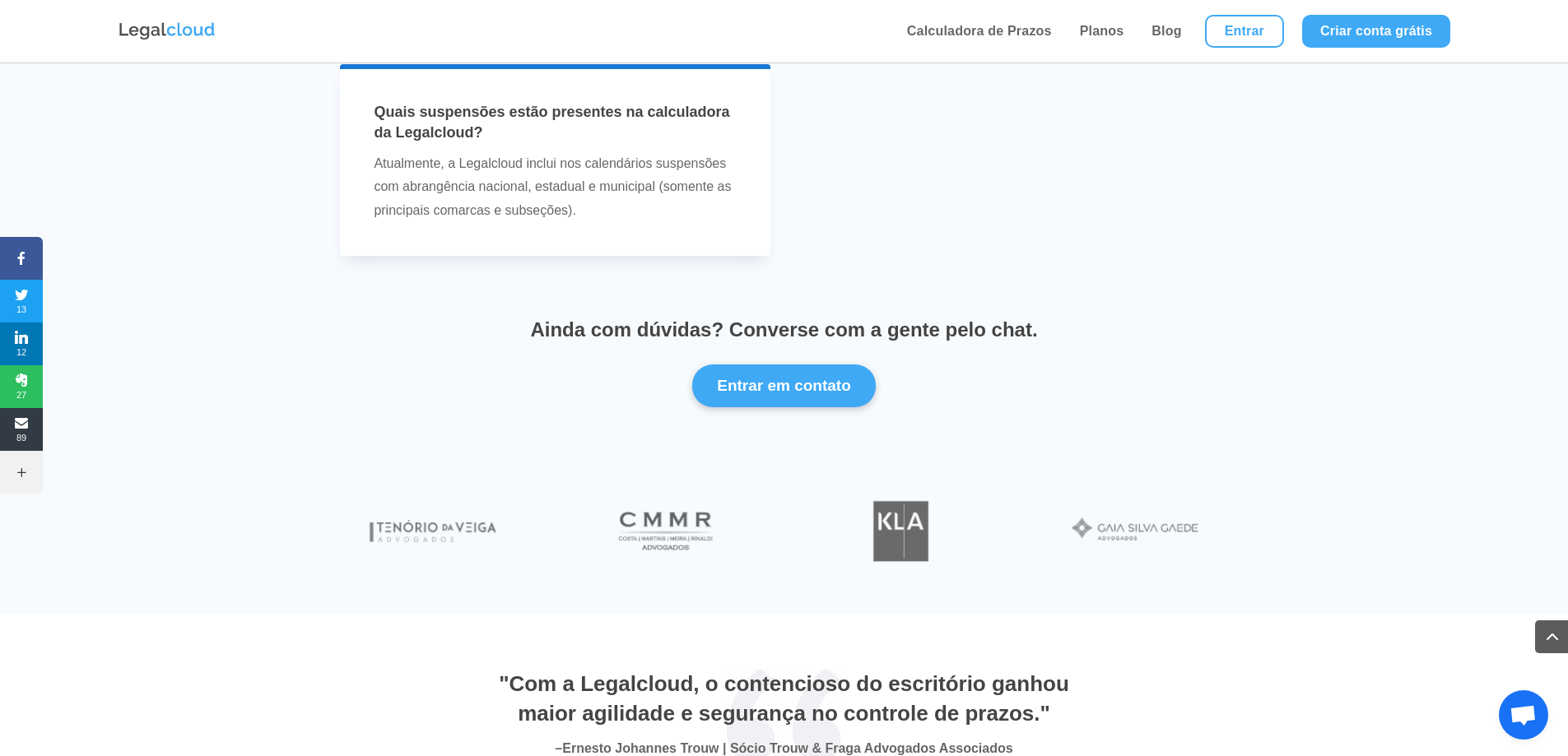 scroll, scrollTop: 5601, scrollLeft: 0, axis: vertical 